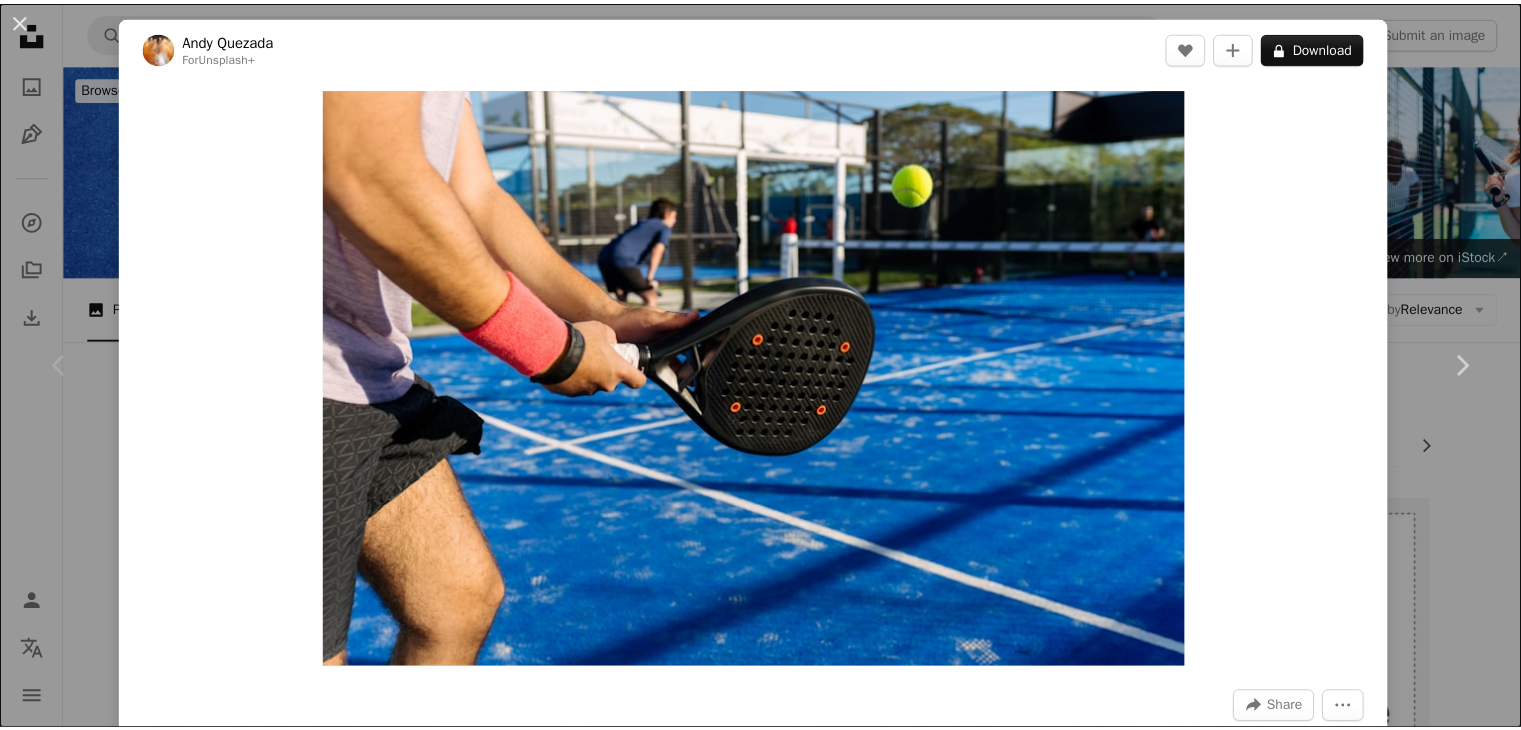 scroll, scrollTop: 0, scrollLeft: 0, axis: both 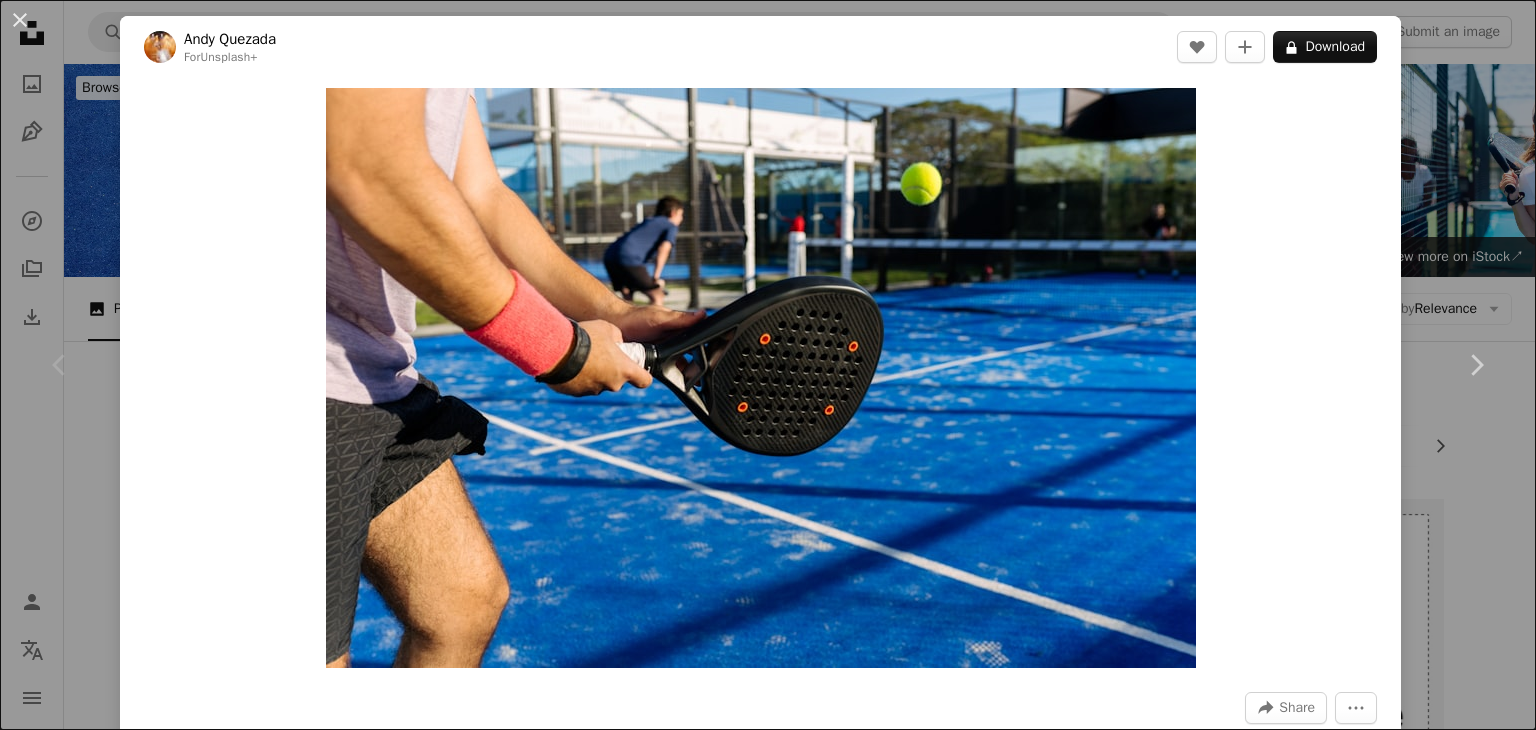 click on "Say thanks! Give a shoutout to  [PERSON]  on social or copy the text below to attribute. A URL sharing icon (chains) Facebook icon X (formerly Twitter) icon Pinterest icon An envelope Photo by  [PERSON]  on  Unsplash
Copy content [PERSON] [LAST] A heart A plus sign Download free Chevron down Zoom in A forward-right arrow Share More Actions A map marker [COUNTRY] Calendar outlined Published on  February 26, 2024 Camera SONY, ILCE-7M3 Safety Licensed under the  Unsplash+ License sport sports healthy lifestyle padel padel court padel tennis keeping fit racket sports racquet HD Wallpapers From this series Chevron right Plus sign for Unsplash+ Plus sign for Unsplash+ Plus sign for Unsplash+ Plus sign for Unsplash+ Plus sign for Unsplash+ Plus sign for Unsplash+ Plus sign for Unsplash+ Plus sign for Unsplash+ Related images Plus sign for Unsplash+ A heart A plus sign [PERSON] 🇨🇦 For  Unsplash+ A lock Download Plus sign for Unsplash+ A heart A plus sign [PERSON] For  Unsplash+ A lock Download Plus sign for Unsplash+ A heart A plus sign [PERSON] 🇨🇦 For  Unsplash+ A lock Download Plus sign for Unsplash+ A heart A plus sign Curated Lifestyle For  Unsplash+ A lock Download A heart" at bounding box center [768, 365] 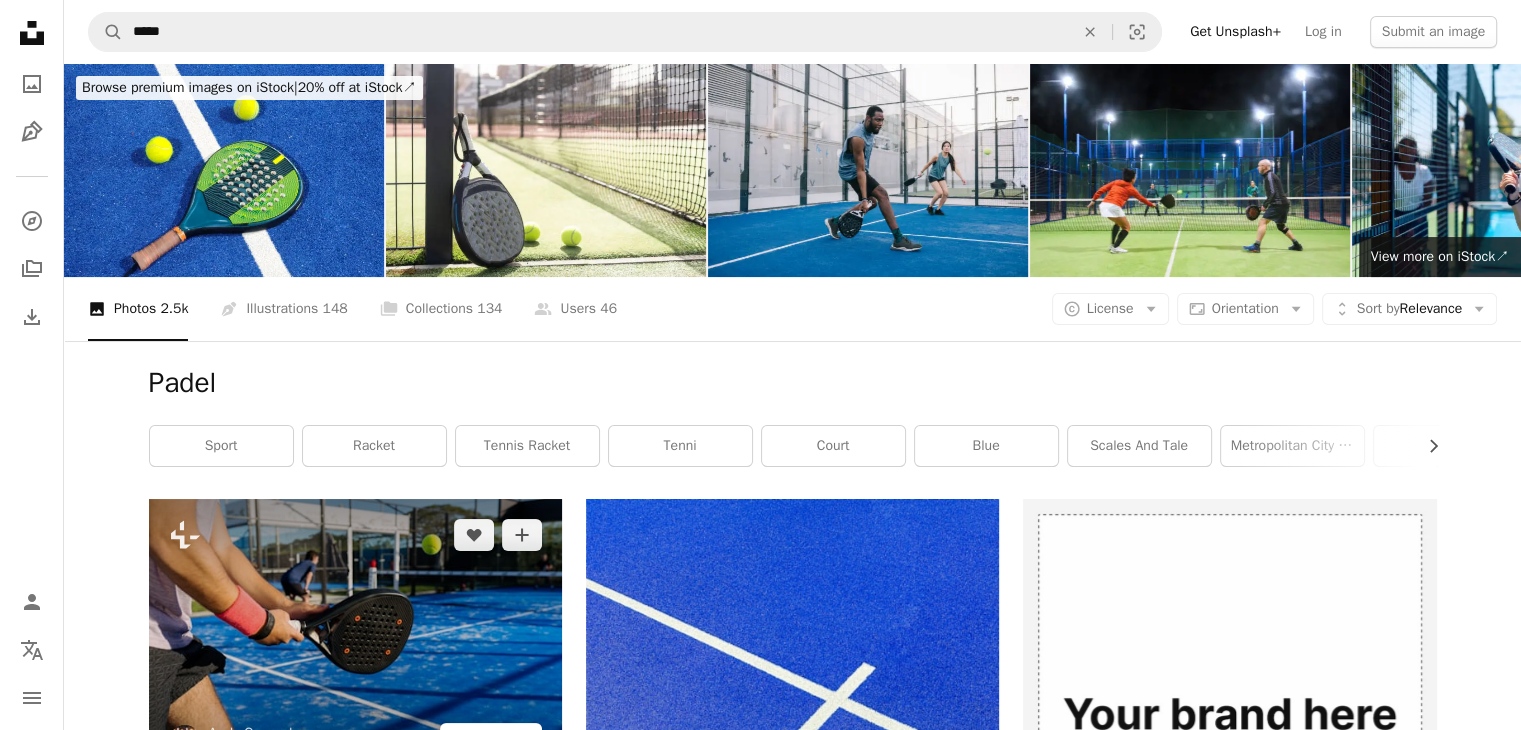 click on "A lock Download" at bounding box center (491, 739) 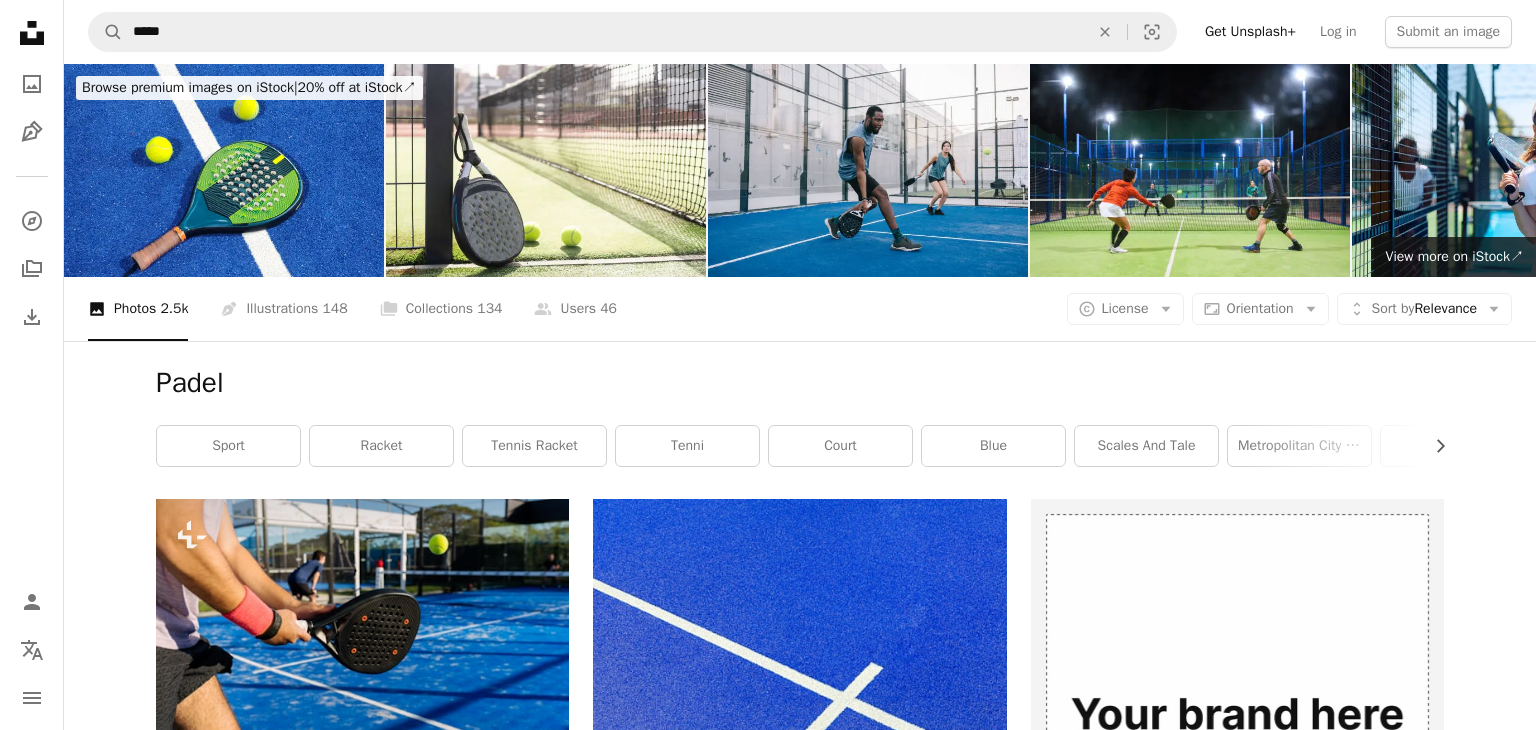click on "An X shape Premium, ready to use images. Get unlimited access. A plus sign Members-only content added monthly A plus sign Unlimited royalty-free downloads A plus sign Illustrations  New A plus sign Enhanced legal protections yearly 66%  off monthly $12   $4 USD per month * Get  Unsplash+ * When paid annually, billed upfront  $48 Taxes where applicable. Renews automatically. Cancel anytime." at bounding box center [768, 9963] 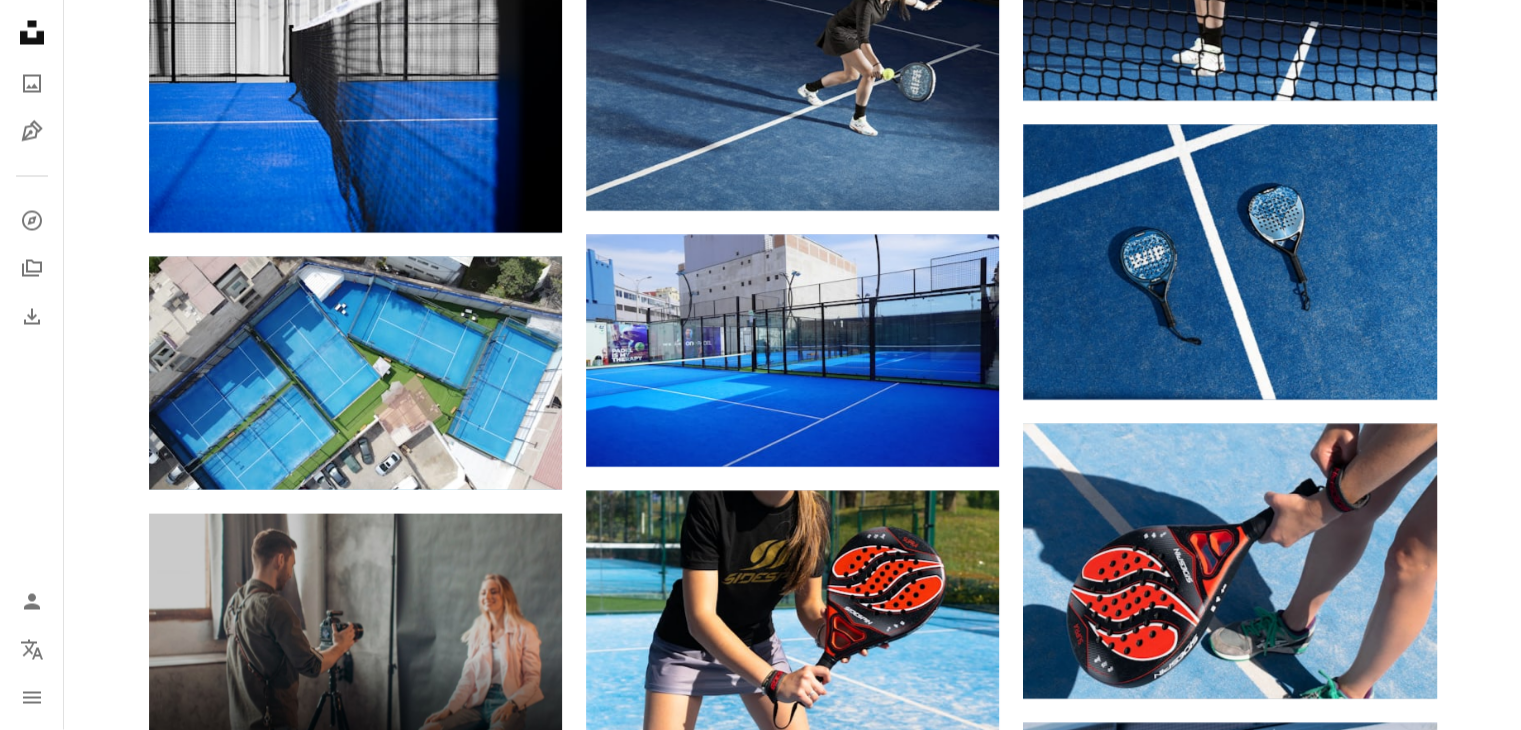 scroll, scrollTop: 3800, scrollLeft: 0, axis: vertical 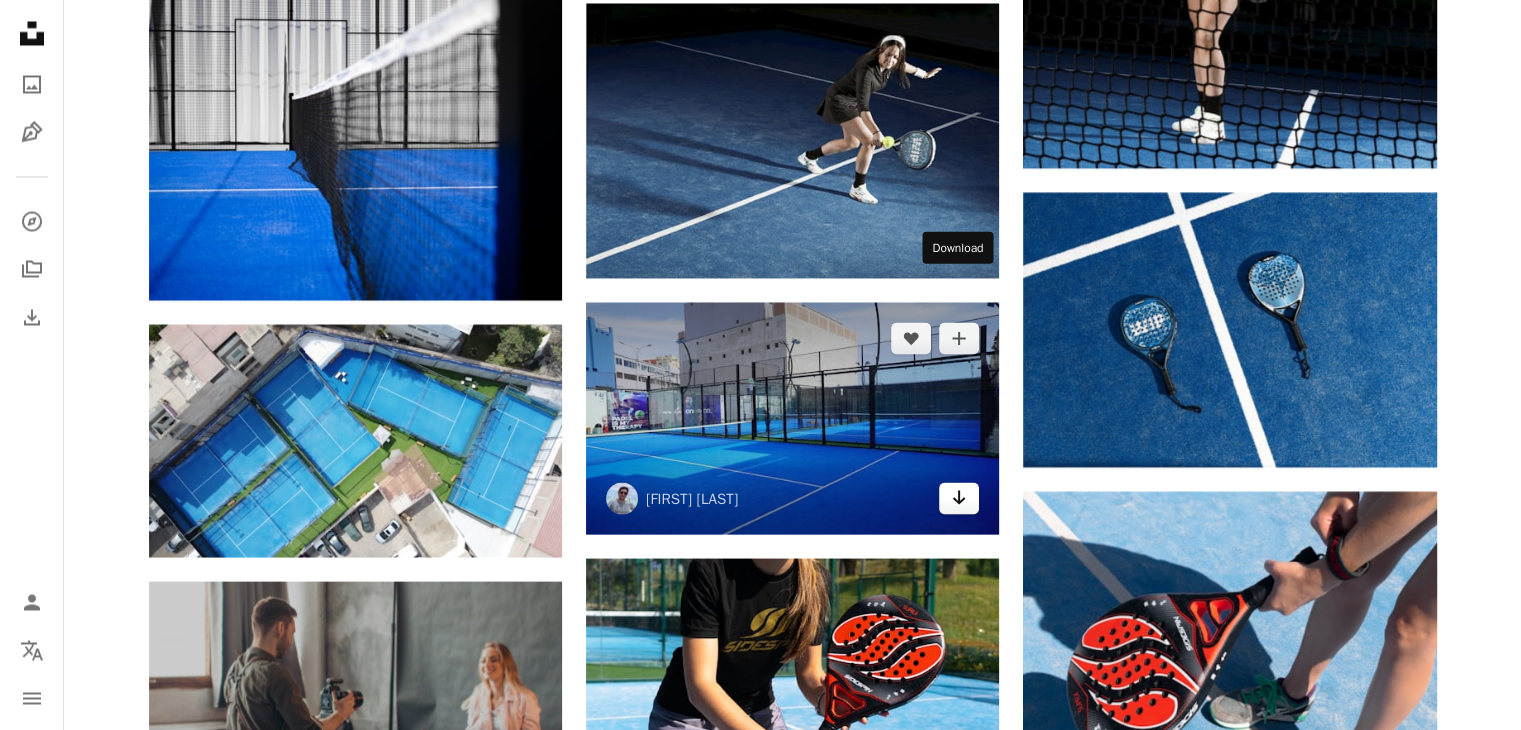 click on "Arrow pointing down" 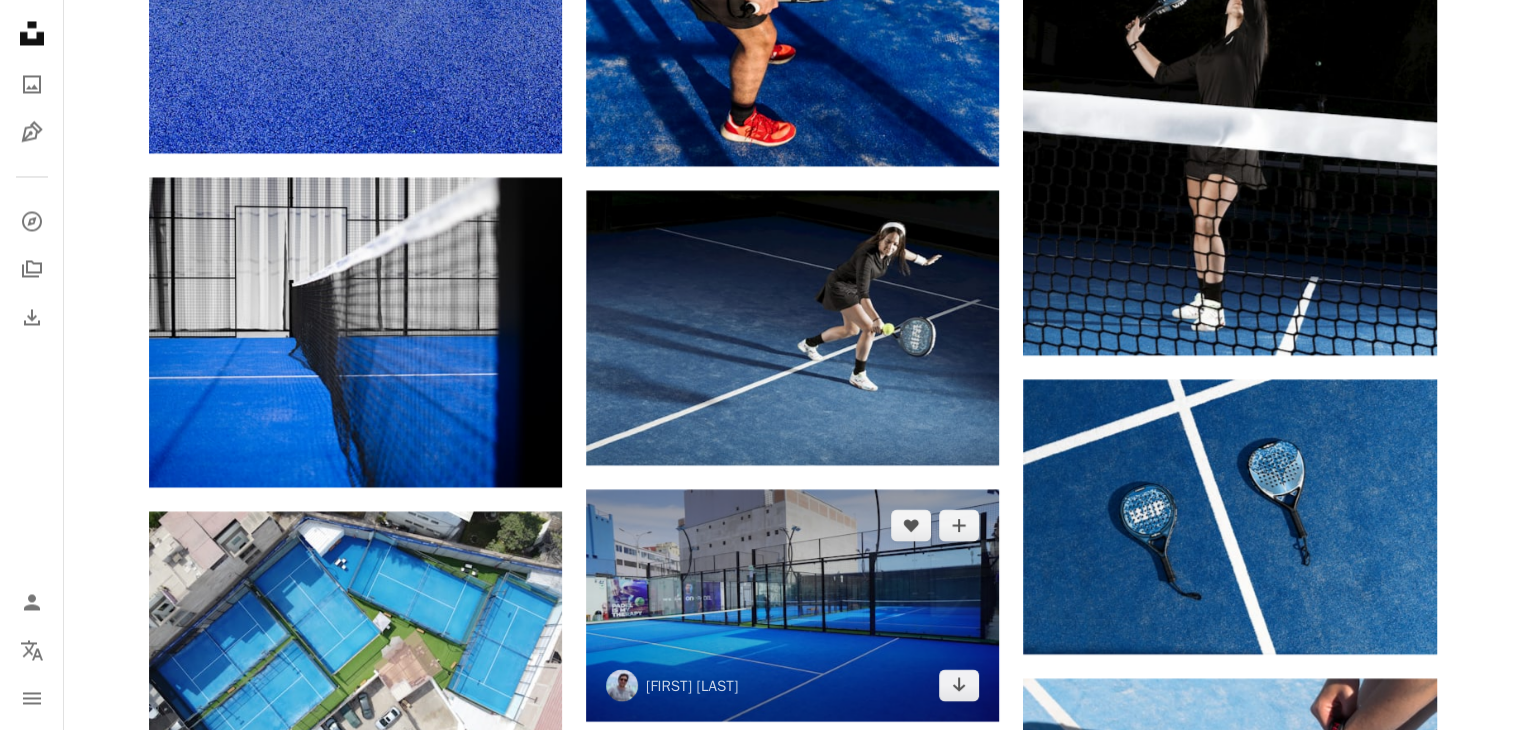 scroll, scrollTop: 3700, scrollLeft: 0, axis: vertical 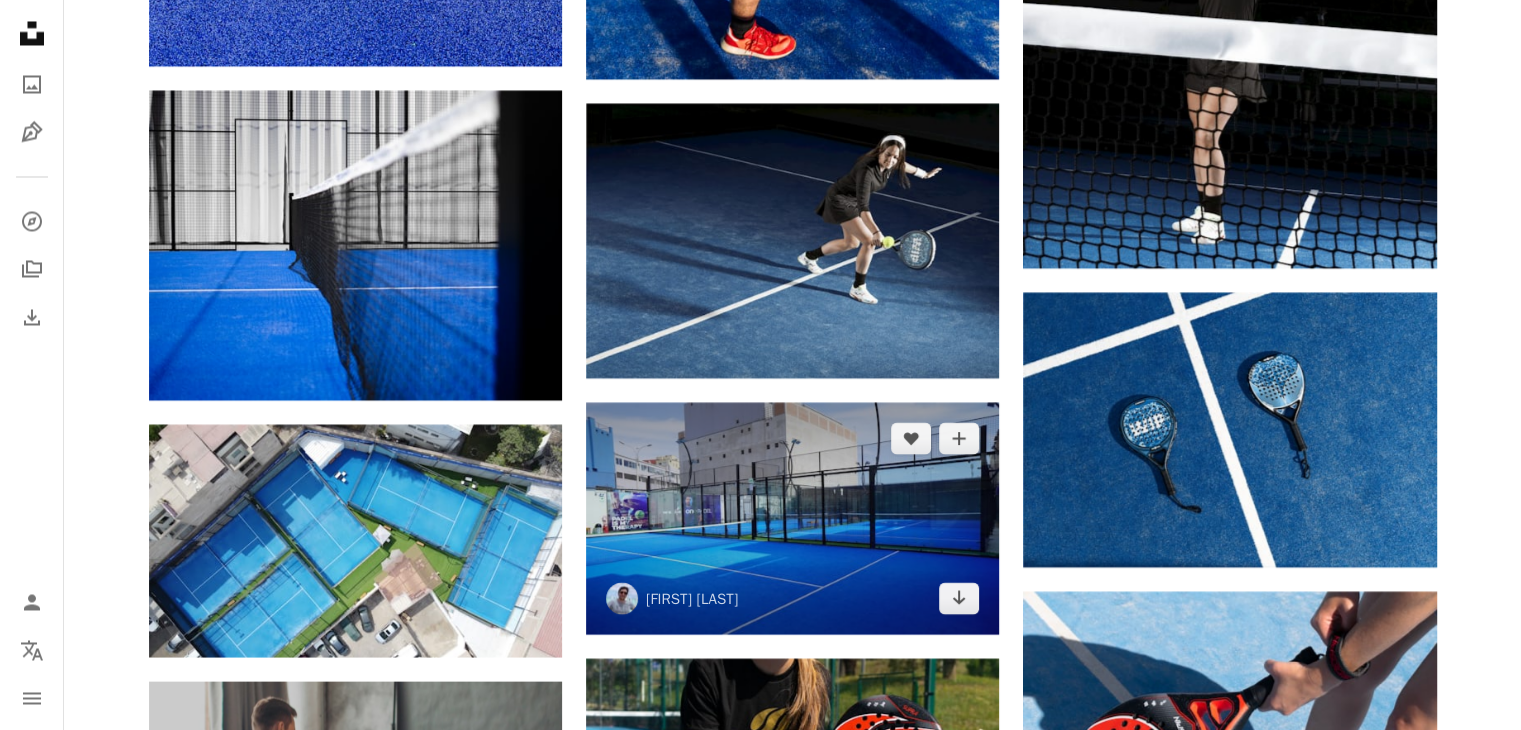 click at bounding box center (792, 518) 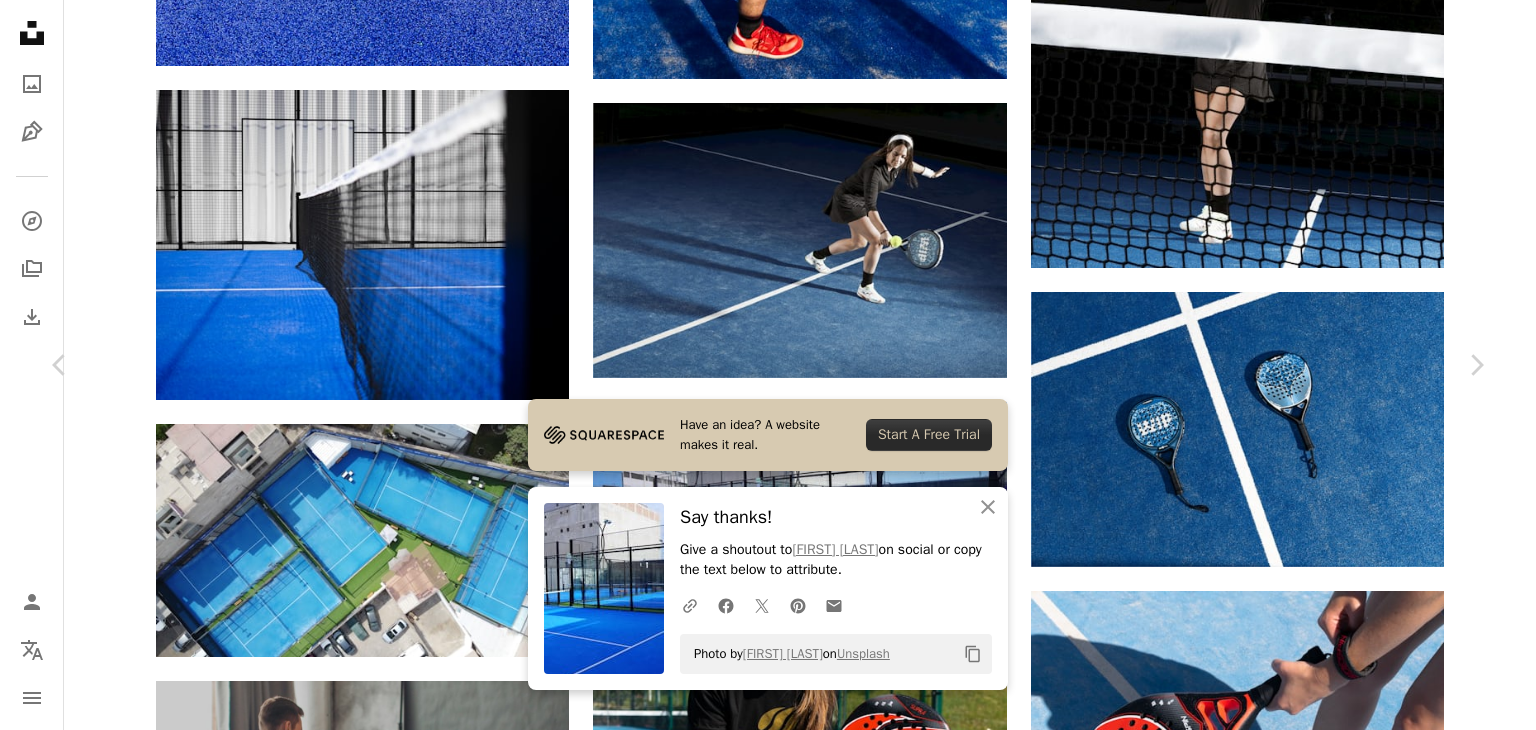 click on "Have an idea? A website makes it real. Start A Free Trial Say thanks! Give a shoutout to  [PERSON]  on social or copy the text below to attribute. A URL sharing icon (chains) Facebook icon X (formerly Twitter) icon Pinterest icon An envelope Photo by  [PERSON]  on  Unsplash
Copy content [PERSON] [LAST] A heart A plus sign Download free Chevron down Zoom in Views 85,307 Downloads 1,285 A forward-right arrow Share Info icon Info More Actions A map marker [CITY], [COUNTRY] Calendar outlined Published on  March 5, 2024 Camera SONY, ILCE-6400 Safety Free to use under the  Unsplash License padel padel court padel tennis deportes human blue tennis tennis ball Backgrounds Browse premium related images on iStock  |  Save 20% with code UNSPLASH20 View more on iStock  ↗ Related images A heart A plus sign [PERSON] Arrow pointing down Plus sign for Unsplash+ A heart A plus sign For" at bounding box center (768, 11501) 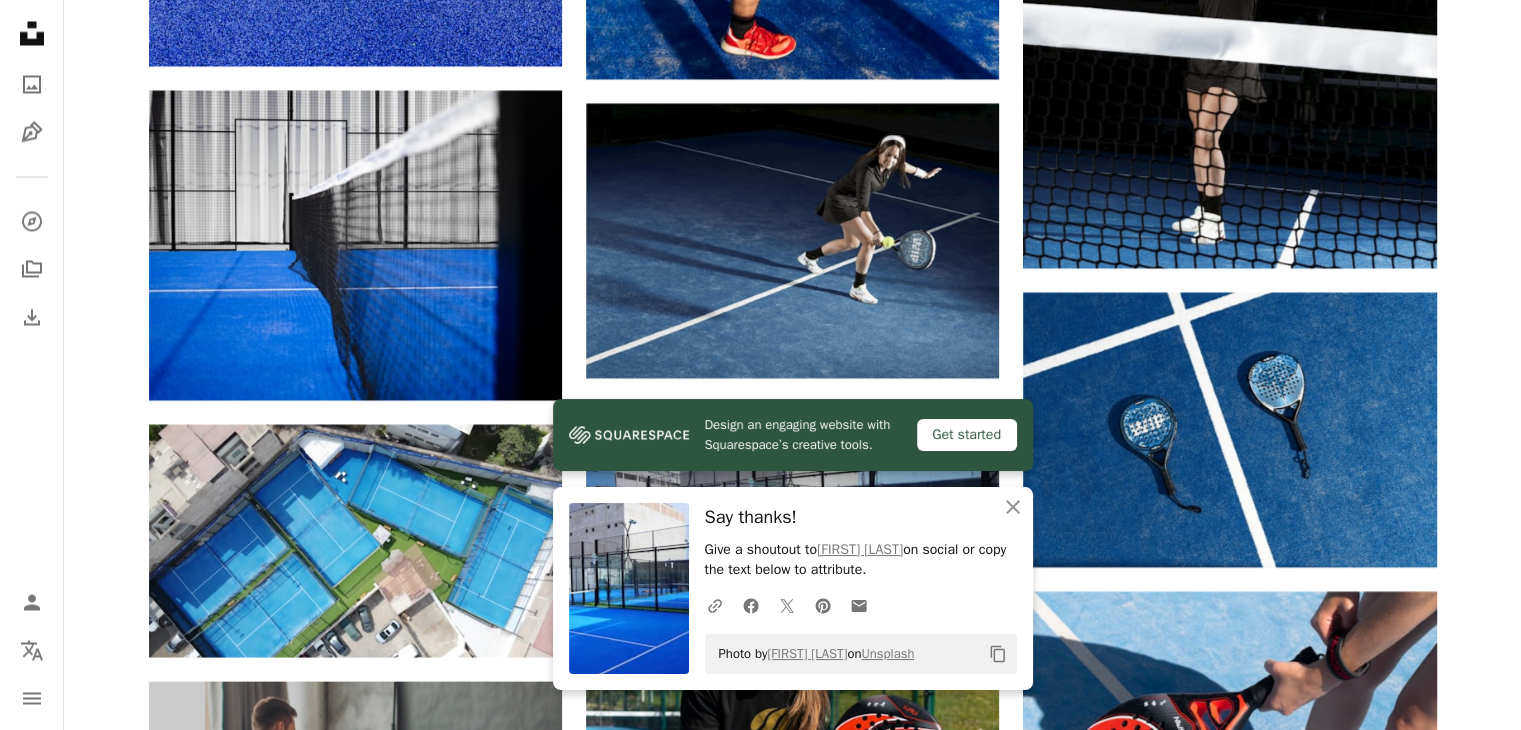 click at bounding box center [792, 518] 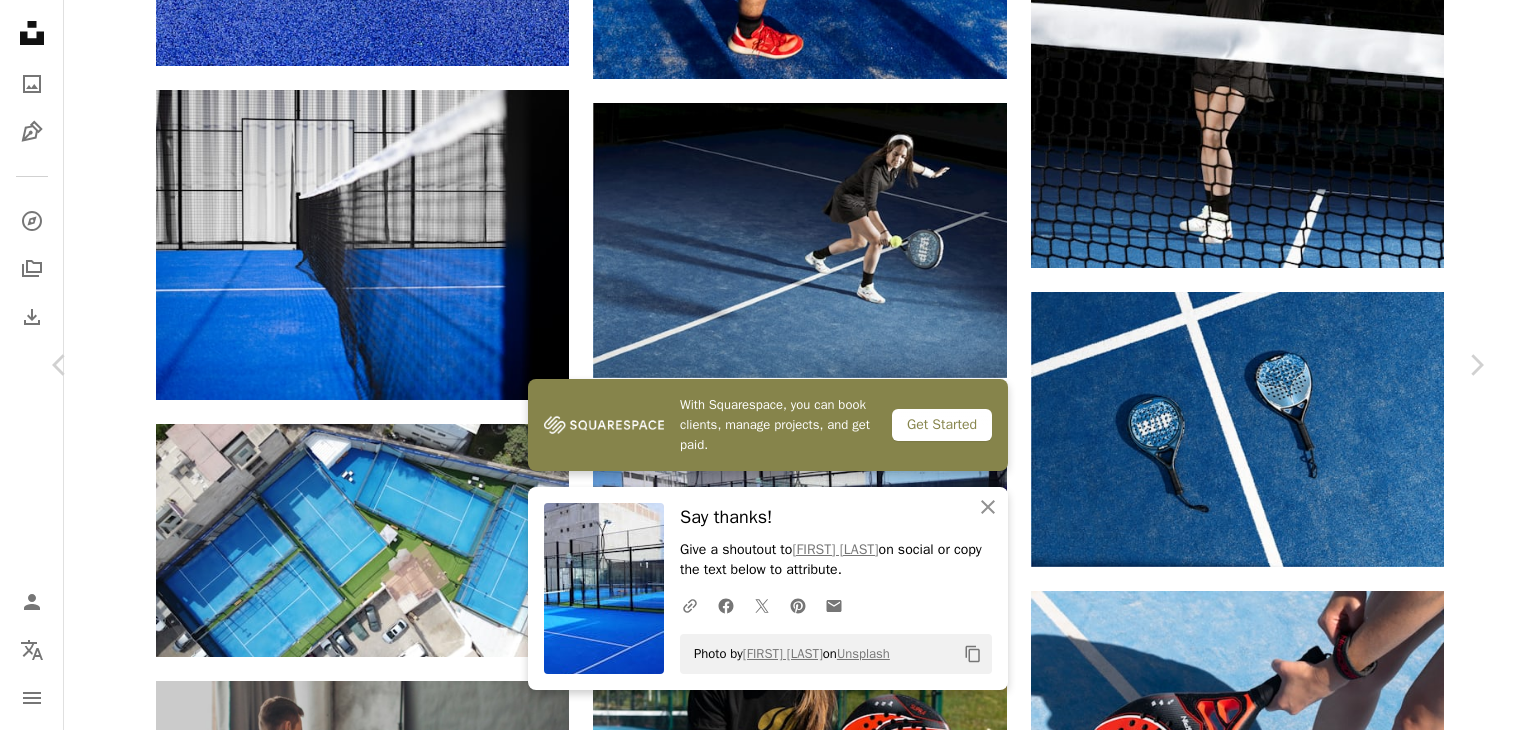 click on "With Squarespace, you can book clients, manage projects, and get paid. Get Started Say thanks! Give a shoutout to  [PERSON]  on social or copy the text below to attribute. A URL sharing icon (chains) Facebook icon X (formerly Twitter) icon Pinterest icon An envelope Photo by  [PERSON]  on  Unsplash
Copy content [PERSON] [LAST] A heart A plus sign Download free Chevron down Zoom in Views 85,307 Downloads 1,285 A forward-right arrow Share Info icon Info More Actions A map marker [CITY], [COUNTRY] Calendar outlined Published on  March 5, 2024 Camera SONY, ILCE-6400 Safety Free to use under the  Unsplash License padel padel court padel tennis deportes human blue tennis tennis ball Backgrounds Browse premium related images on iStock  |  Save 20% with code UNSPLASH20 View more on iStock  ↗ Related images A heart A plus sign [PERSON] Arrow pointing down Plus sign for Unsplash+" at bounding box center [768, 11501] 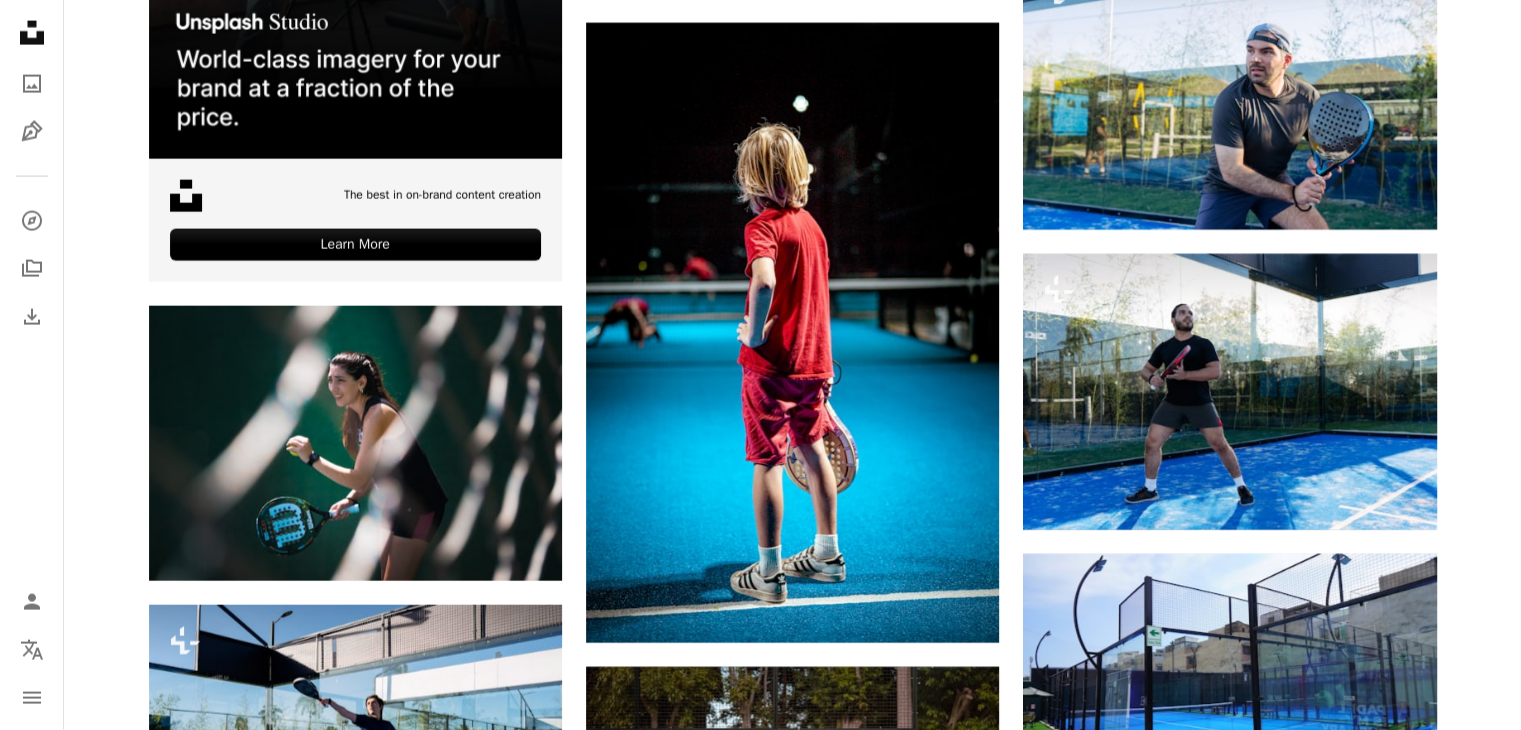 scroll, scrollTop: 4500, scrollLeft: 0, axis: vertical 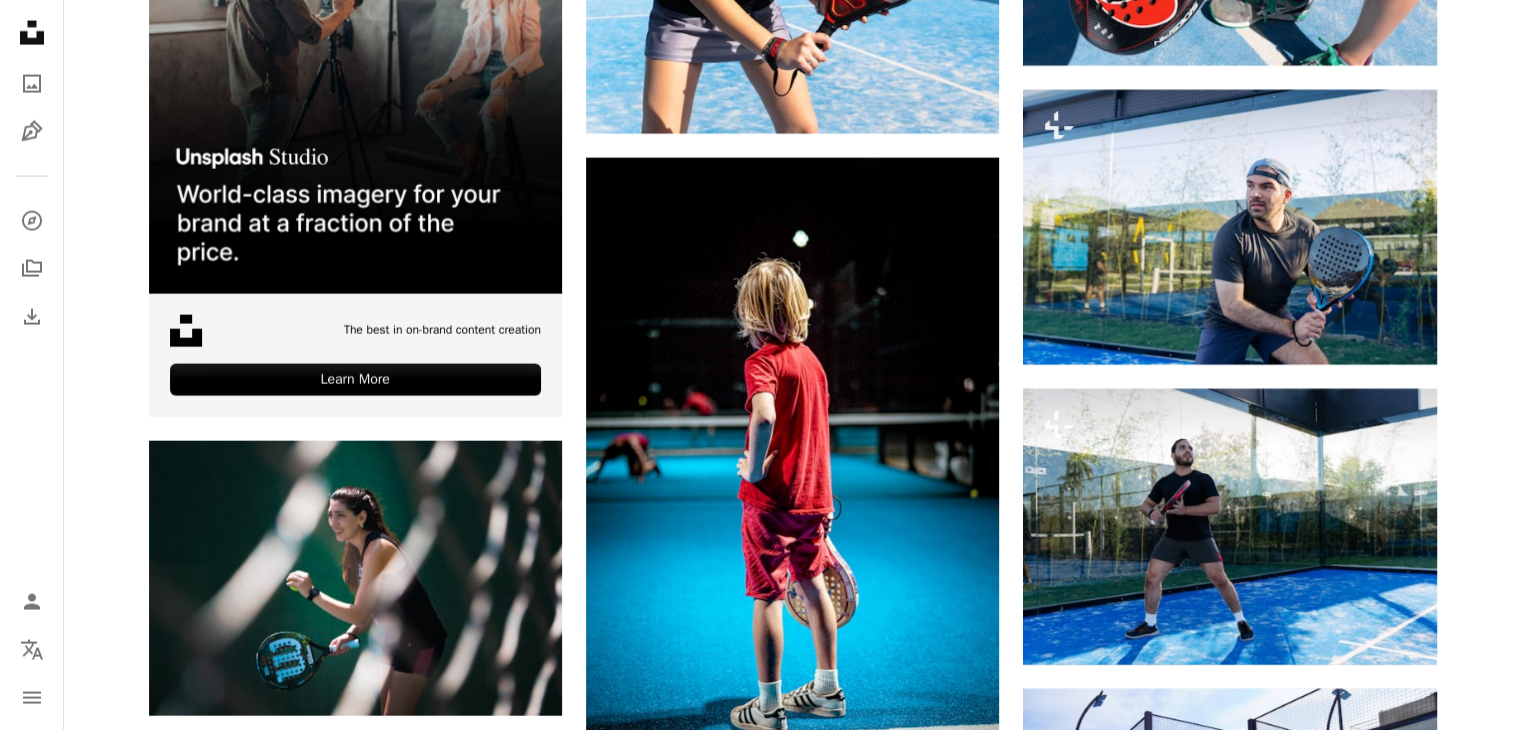 click at bounding box center [1229, 1251] 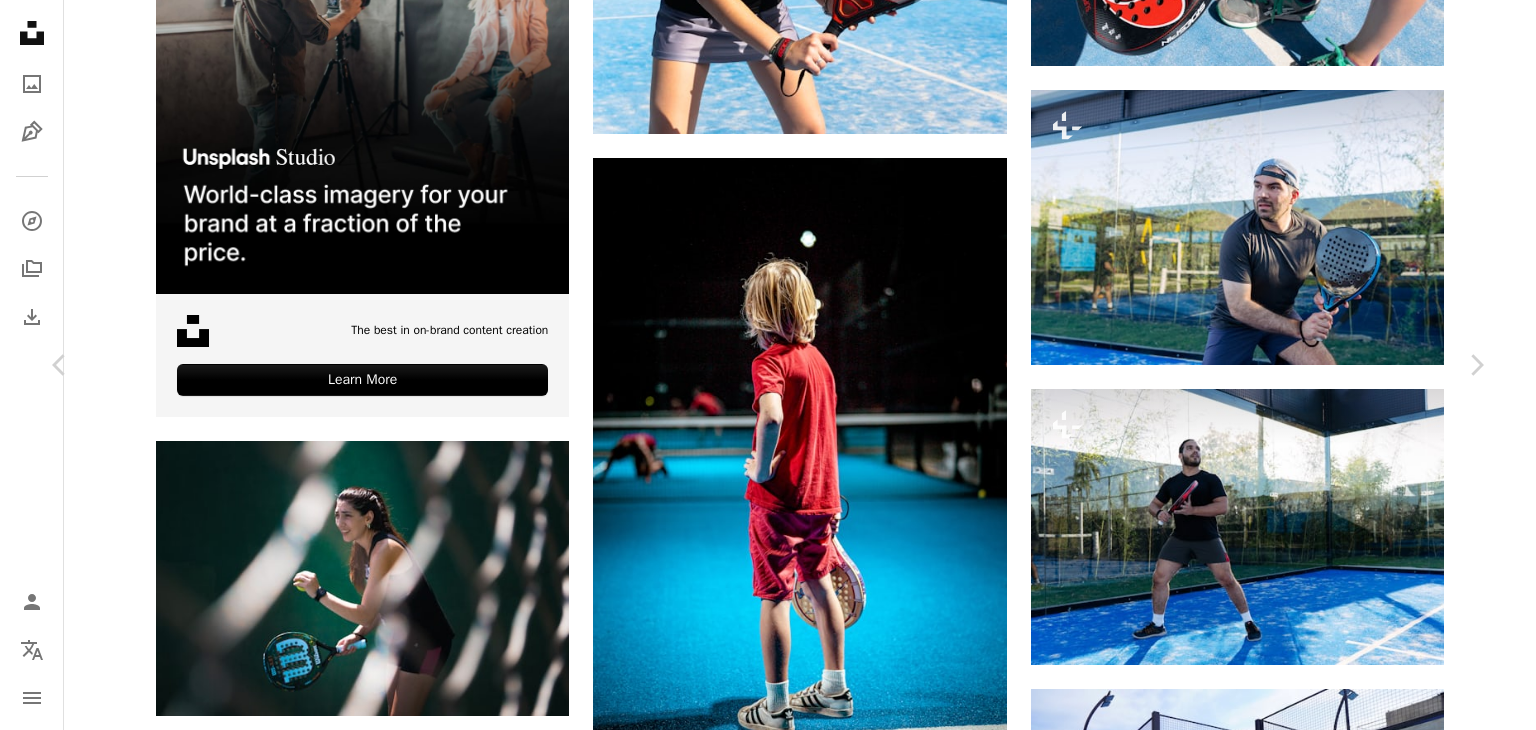 click on "Download free" at bounding box center (1287, 10383) 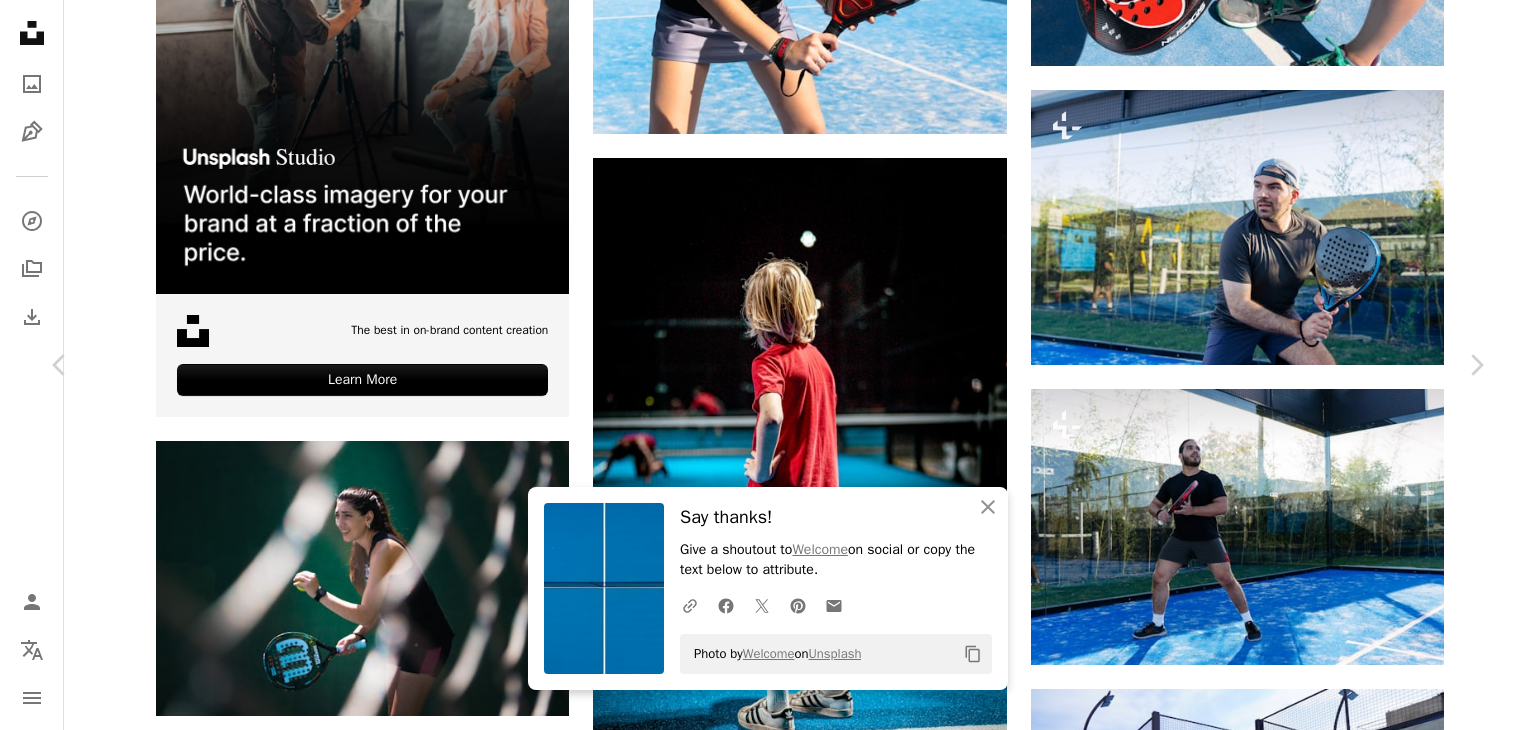 click on "Say thanks! Give a shoutout to  [PERSON]  on social or copy the text below to attribute. A URL sharing icon (chains) Facebook icon X (formerly Twitter) icon Pinterest icon An envelope Photo by  [PERSON]  on  Unsplash
Copy content [PERSON] [LAST] A heart A plus sign Download free Chevron down Zoom in Views 1,966,789 Downloads 18,388 Featured in Photos ,  Blue A forward-right arrow Share Info icon Info More Actions Calendar outlined Published on  November 10, 2020 Camera Hasselblad, L1D-20c Safety Free to use under the  Unsplash License sports tennis drone tennis court aerial blue text outdoors alphabet utility pole Backgrounds Browse premium related images on iStock  |  Save 20% with code UNSPLASH20 View more on iStock  ↗ Related images A heart A plus sign [PERSON] 📷 Arrow pointing down A heart A plus sign [PERSON] Available for hire A checkmark inside of a circle A heart For" at bounding box center (768, 10701) 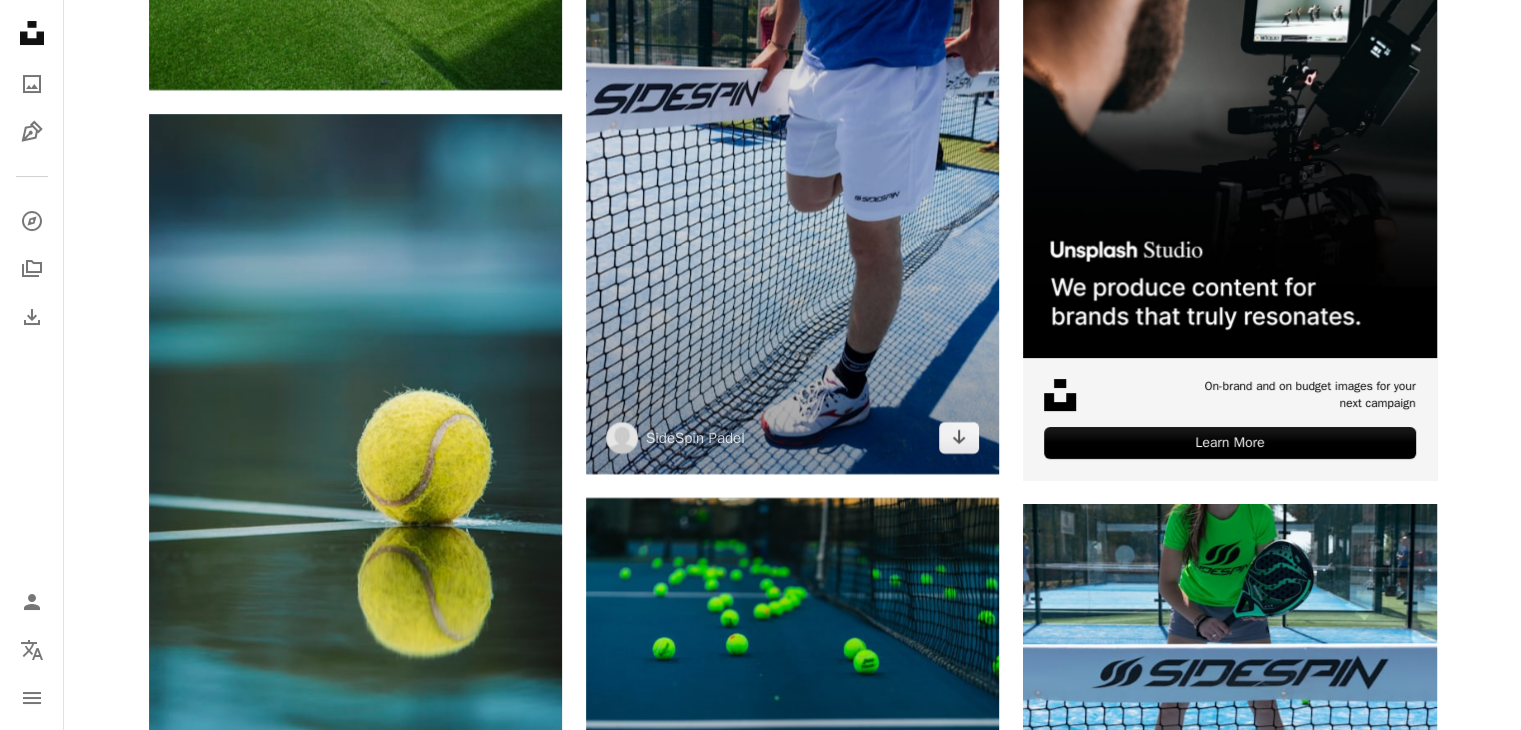 scroll, scrollTop: 7700, scrollLeft: 0, axis: vertical 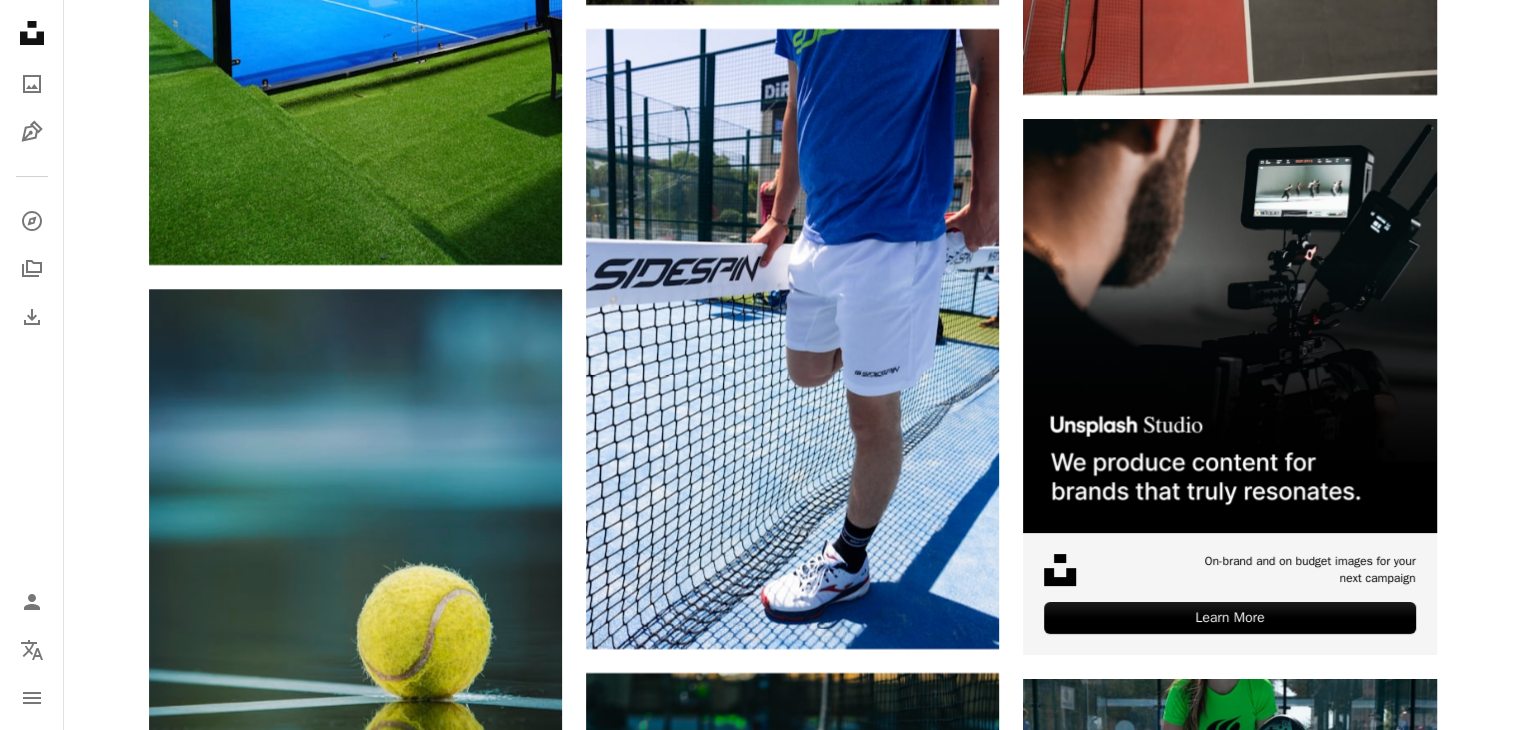 click at bounding box center (355, 1048) 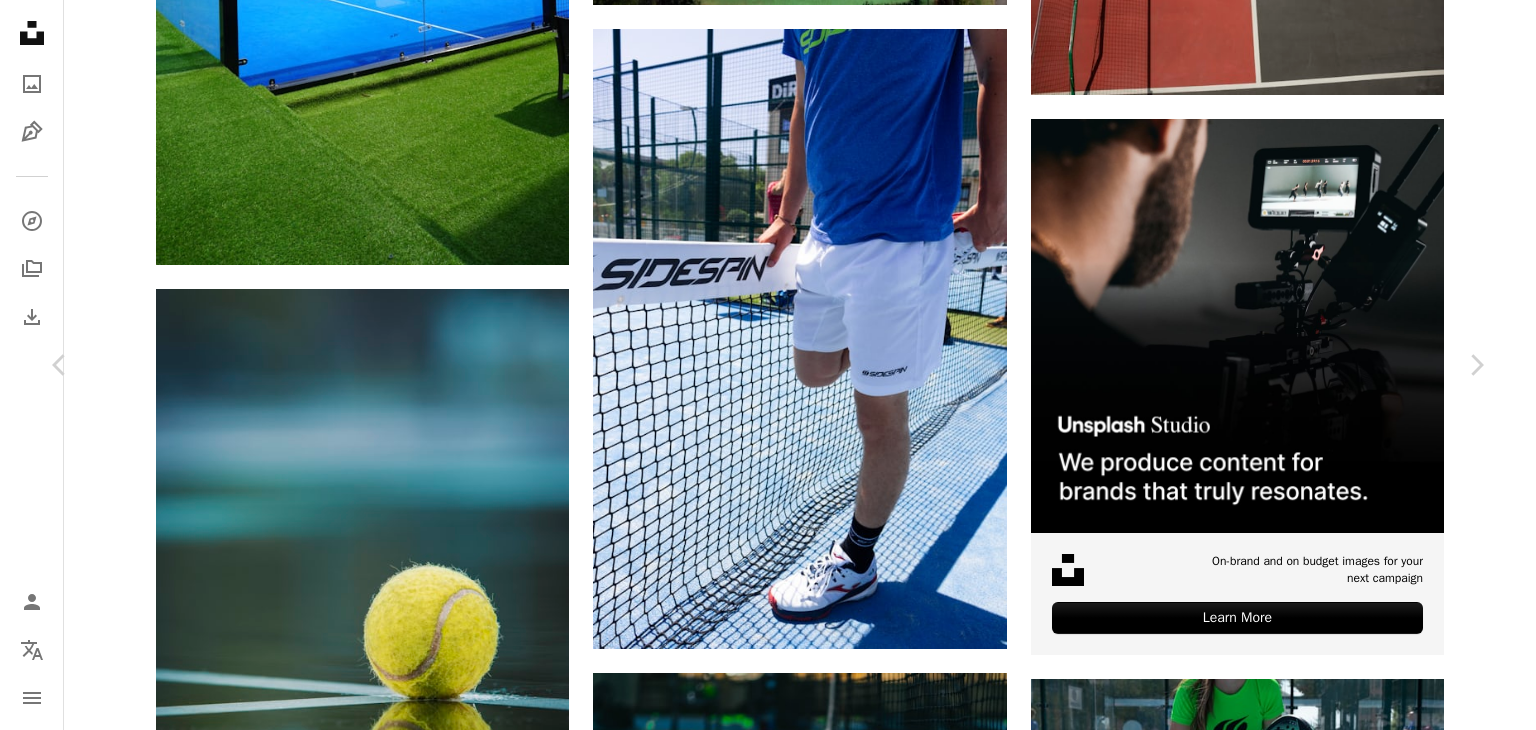 click on "Say thanks! Give a shoutout to  [PERSON]  on social or copy the text below to attribute. A URL sharing icon (chains) Facebook icon X (formerly Twitter) icon Pinterest icon An envelope Photo by  [PERSON]  on  Unsplash
Copy content [PERSON] [LAST] A heart A plus sign Download free Chevron down Zoom in Views 43,261 Downloads 343 A forward-right arrow Share Info icon Info More Actions A map marker [CITY], [COUNTRY] Calendar outlined Published on  March 5, 2024 Camera SONY, ILCE-6400 Safety Free to use under the  Unsplash License padel padel court padel tennis deportes human blue tennis Backgrounds Browse premium related images on iStock  |  Save 20% with code UNSPLASH20 View more on iStock  ↗ Related images A heart A plus sign [PERSON] Arrow pointing down Plus sign for Unsplash+ A heart A plus sign Getty Images For  Unsplash+ A lock Download A heart A plus sign [PERSON] Arrow pointing down A heart A plus sign [PERSON] Arrow pointing down A heart A plus sign [PERSON] Arrow pointing down A heart A plus sign [PERSON] Arrow pointing down Plus sign for Unsplash+ A heart A plus sign Getty Images For  Unsplash+" at bounding box center [768, 7501] 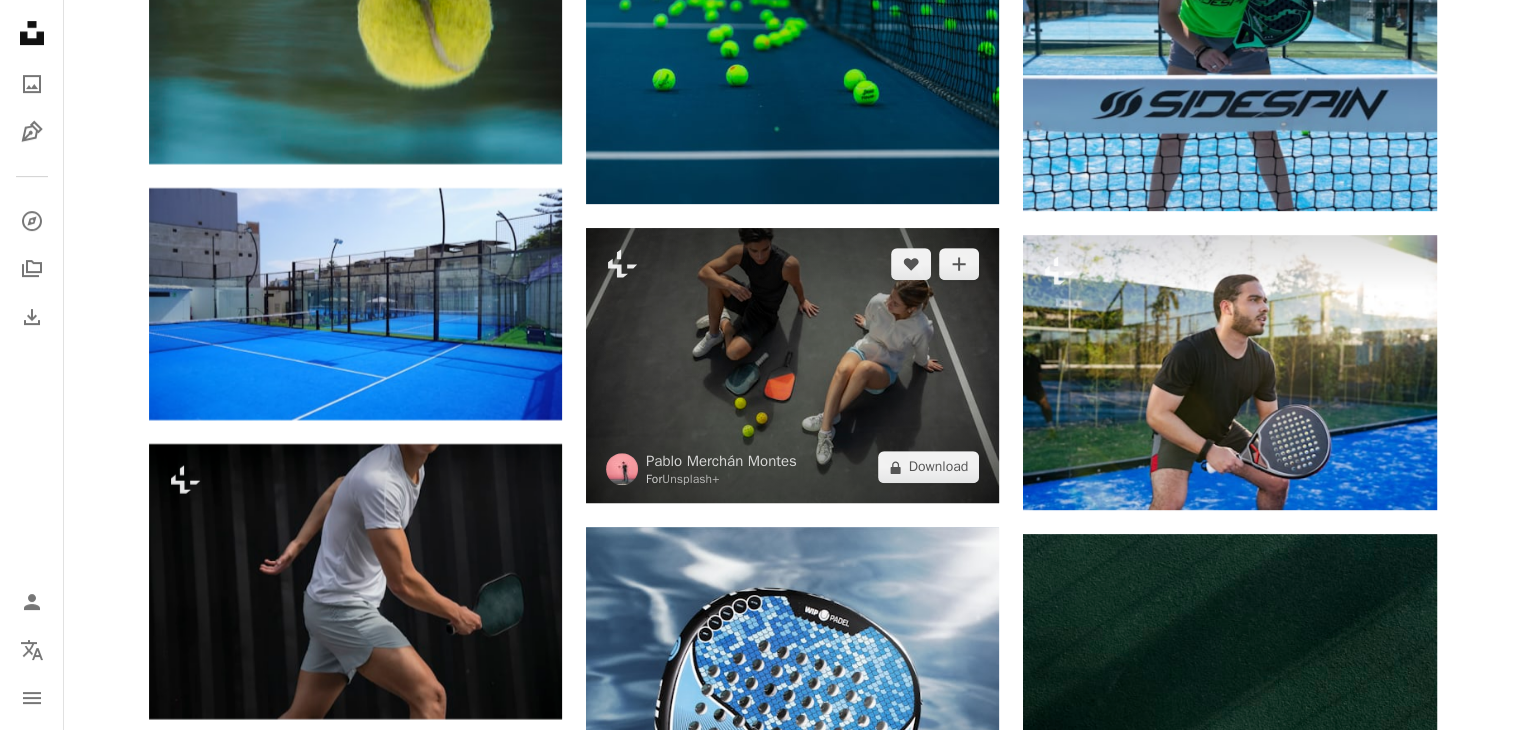 scroll, scrollTop: 8500, scrollLeft: 0, axis: vertical 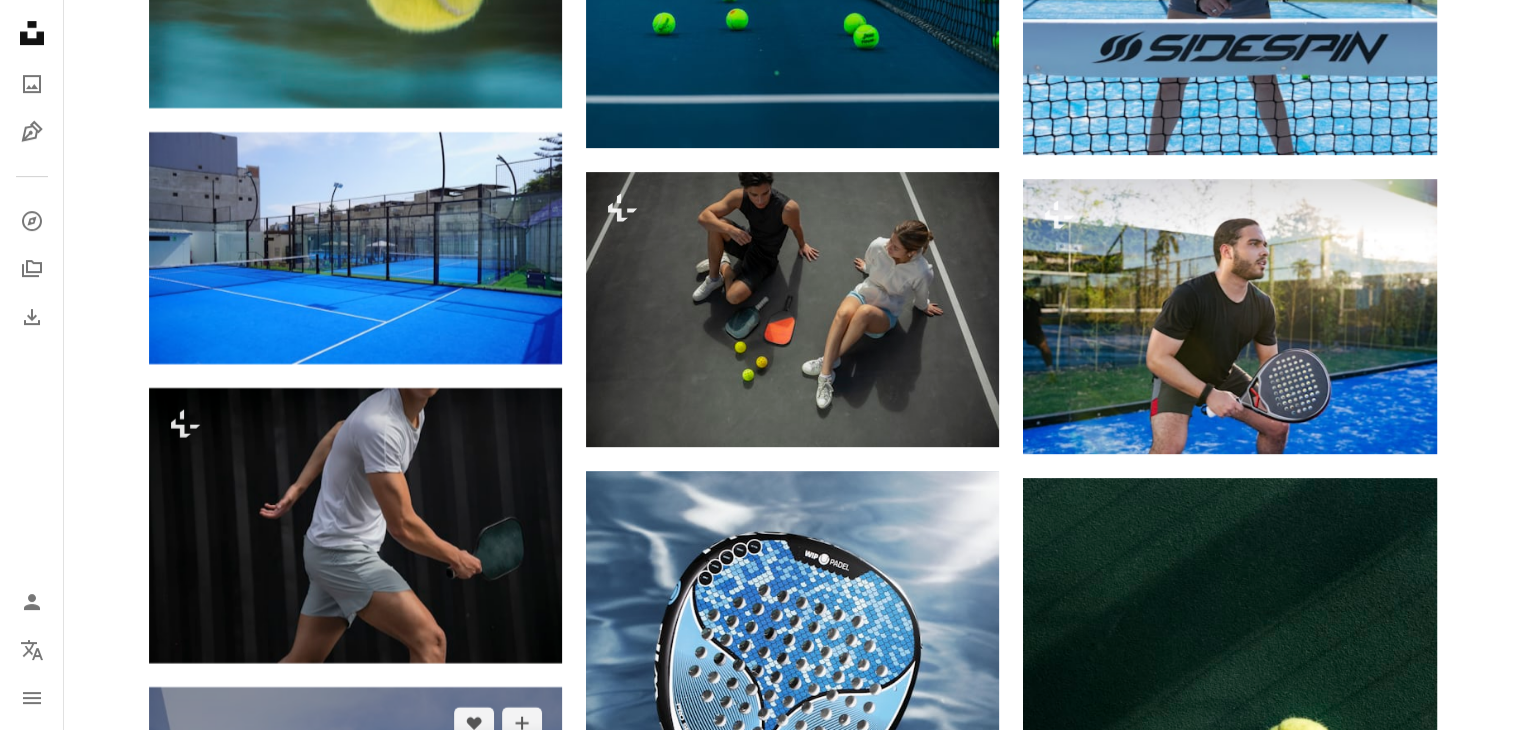 click at bounding box center [355, 1054] 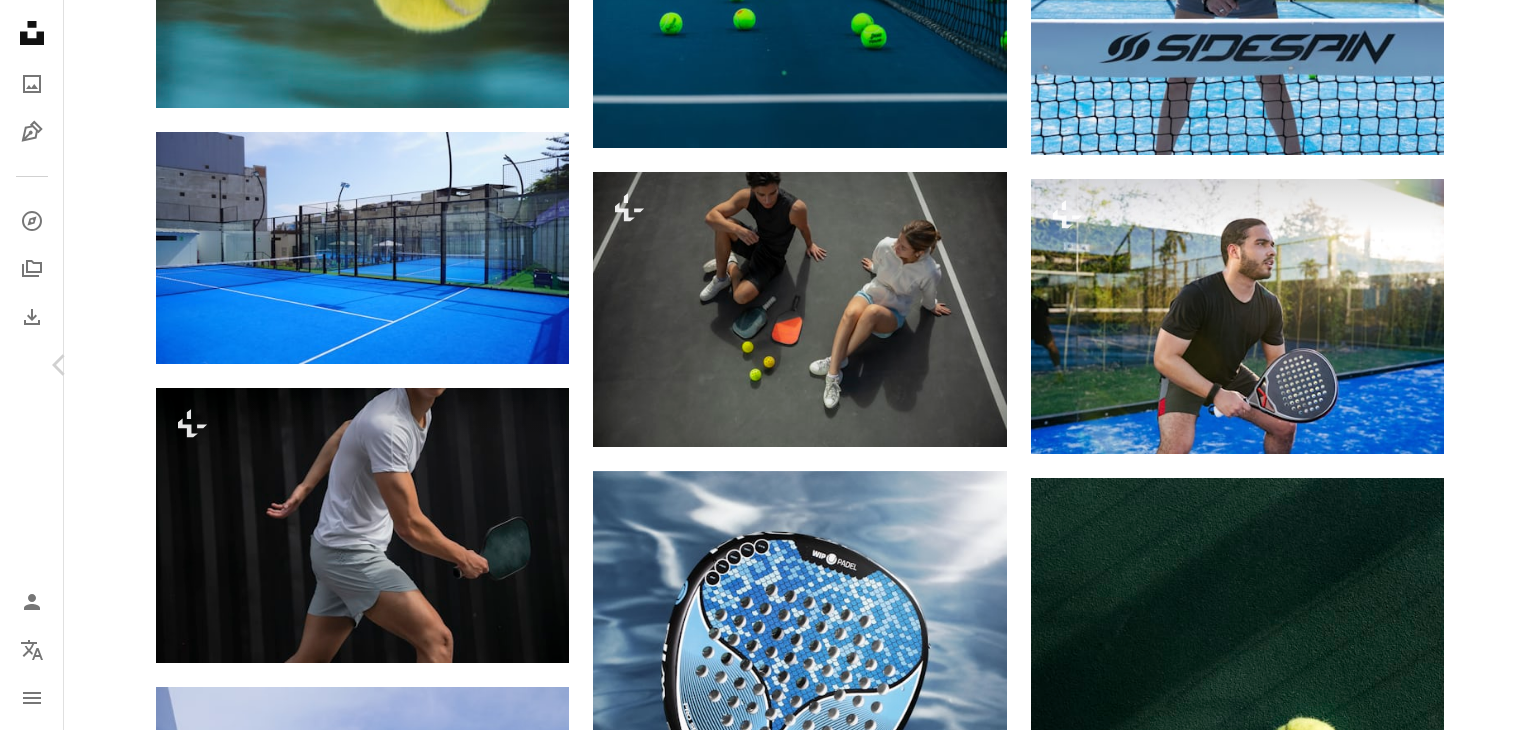 click on "Chevron right" at bounding box center (1476, 365) 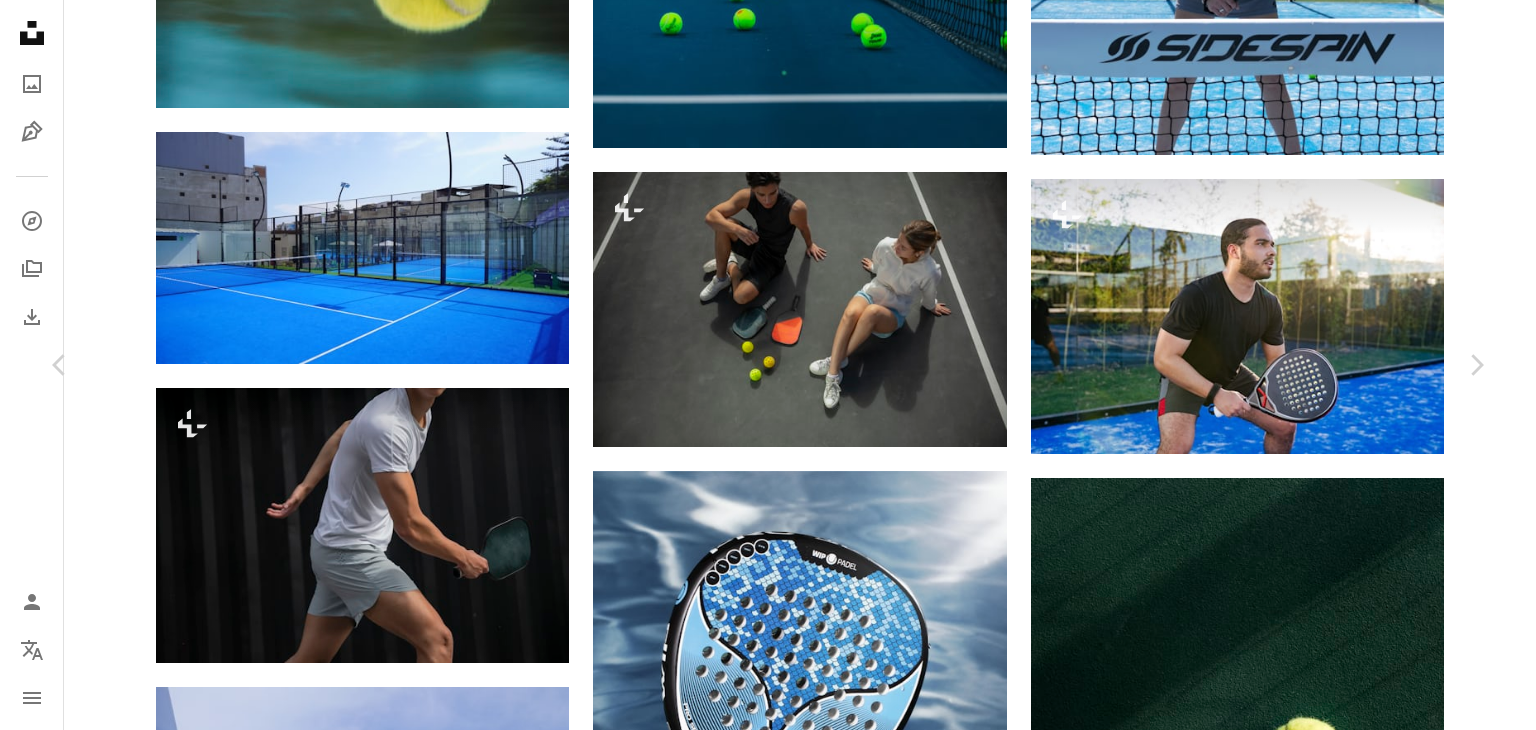 click on "Say thanks! Give a shoutout to  [PERSON]  on social or copy the text below to attribute. A URL sharing icon (chains) Facebook icon X (formerly Twitter) icon Pinterest icon An envelope Photo by  [PERSON]  on  Unsplash
Copy content [PERSON] [LAST] A heart A plus sign Download free Chevron down Zoom in ––– ––  –– ––– –––– –––– A forward-right arrow Share More Actions –––   – –––  – – ––  – ––––. ––– ––– ––––  –––– ––– ––– – –––– –––– ––– –––   –––– –––– Related images" at bounding box center [768, 6701] 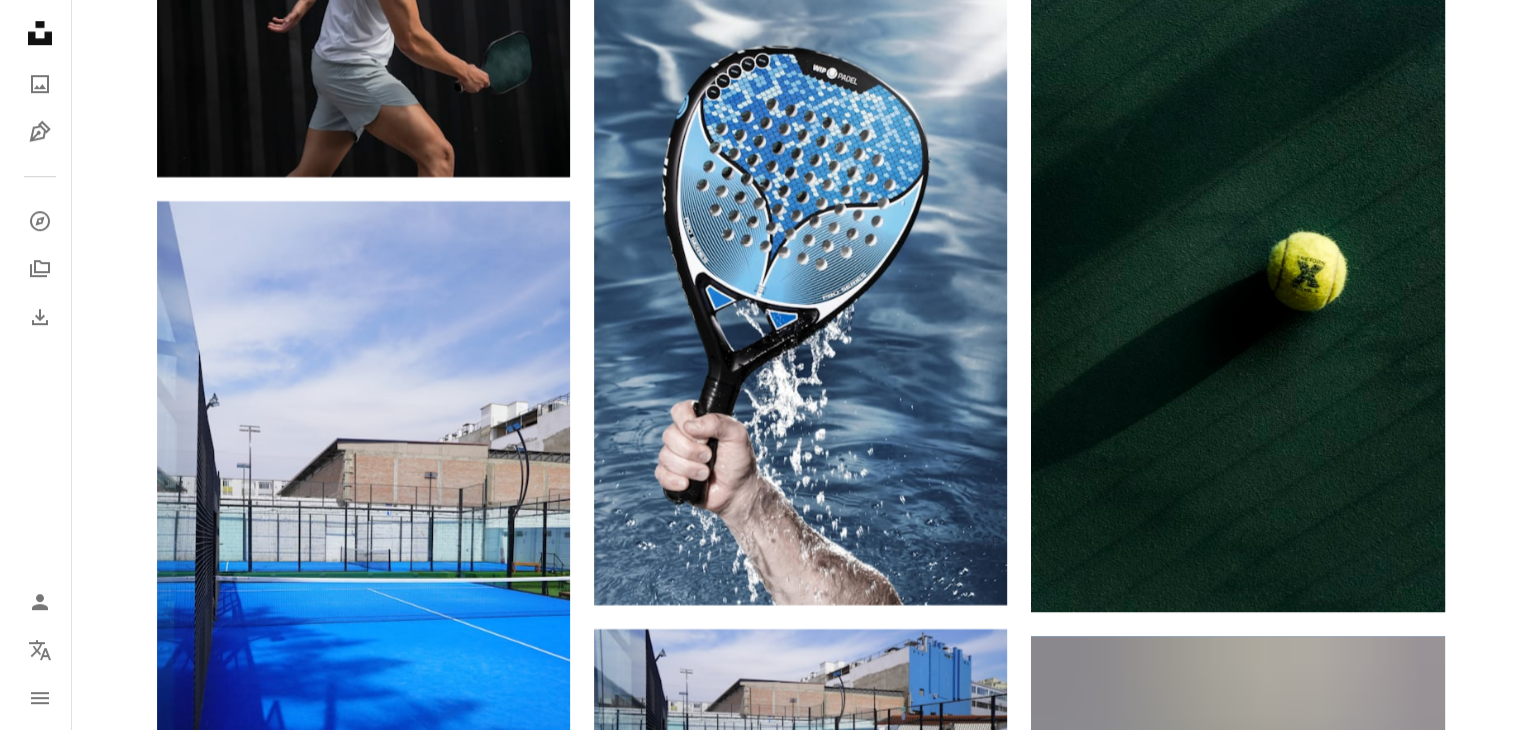 scroll, scrollTop: 8900, scrollLeft: 0, axis: vertical 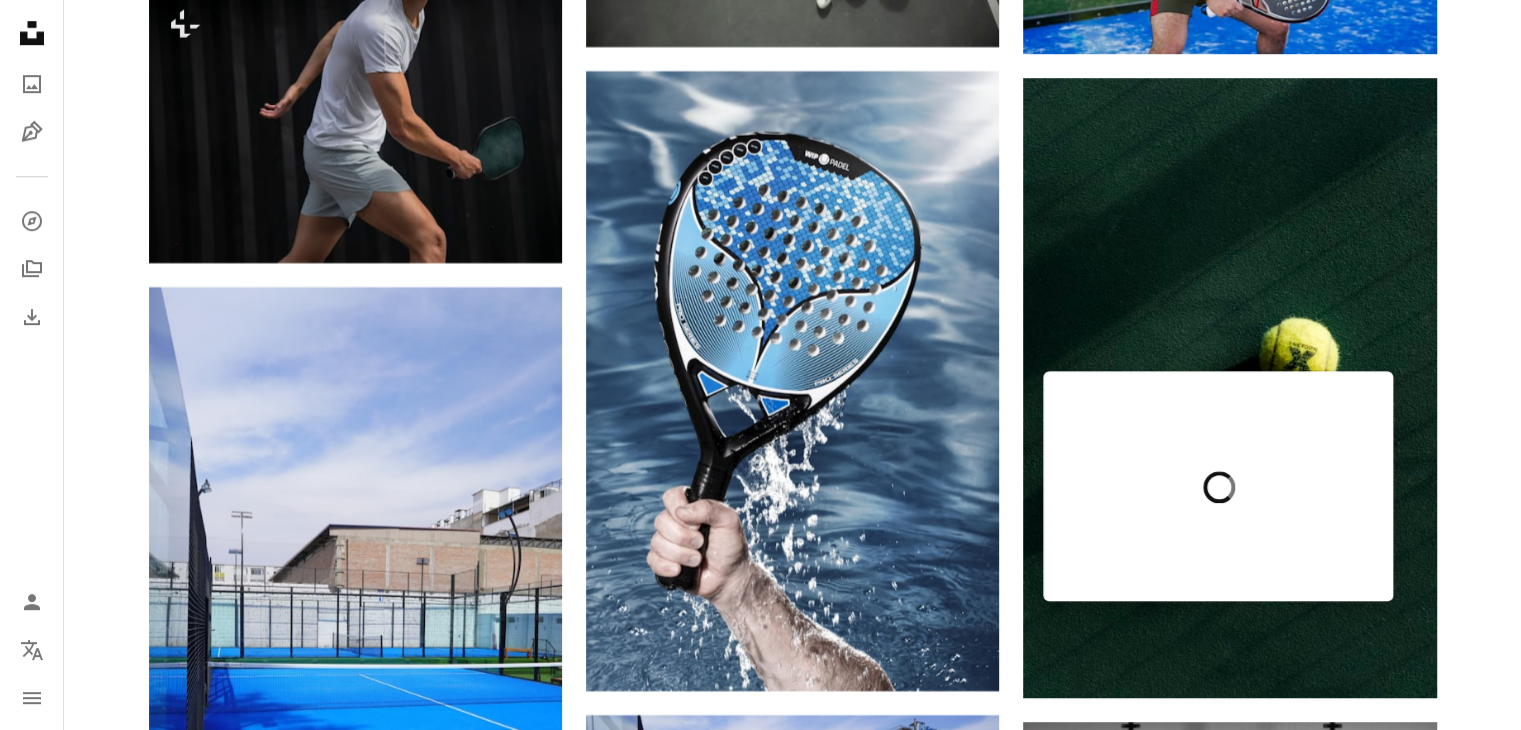 click at bounding box center [1229, 1575] 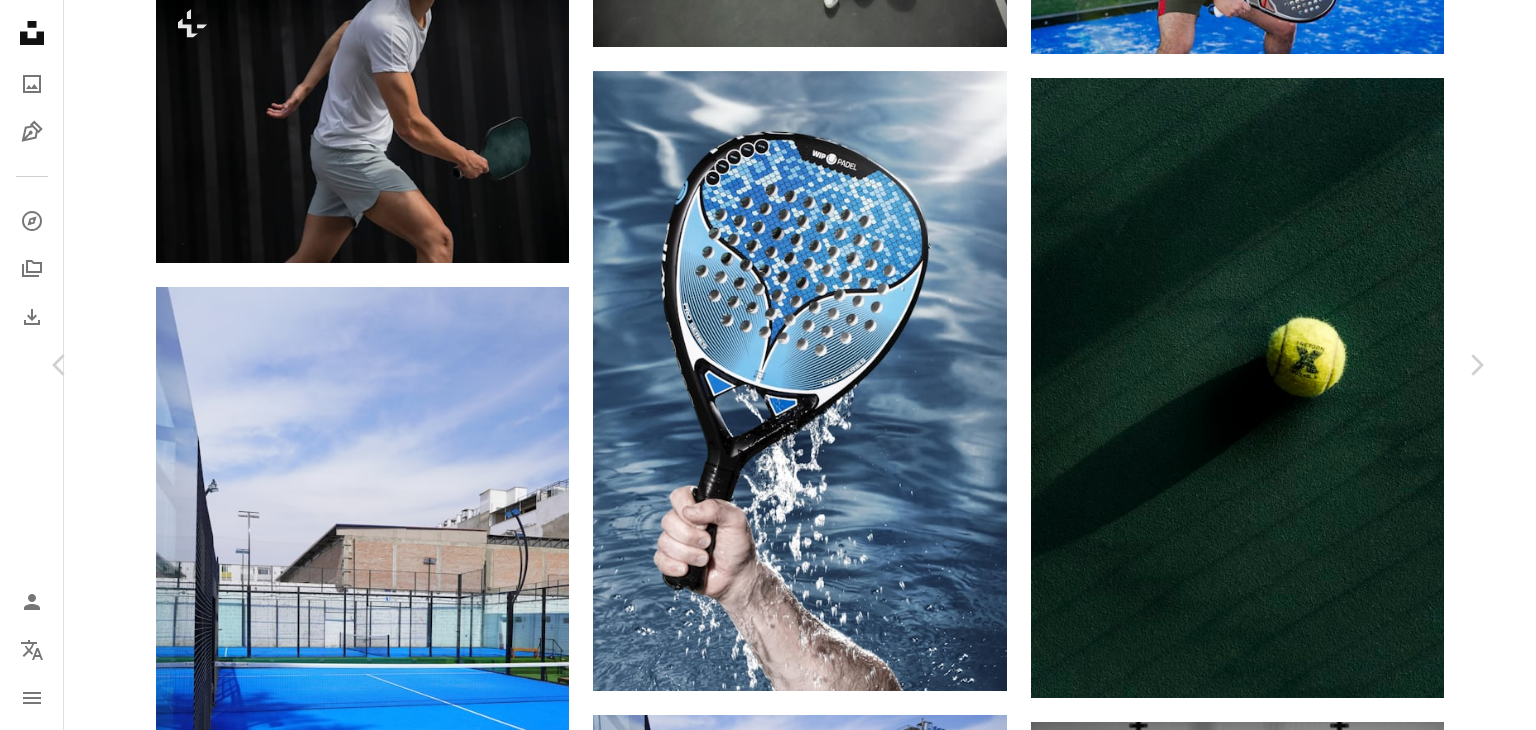 click on "Download free" at bounding box center (1287, 5983) 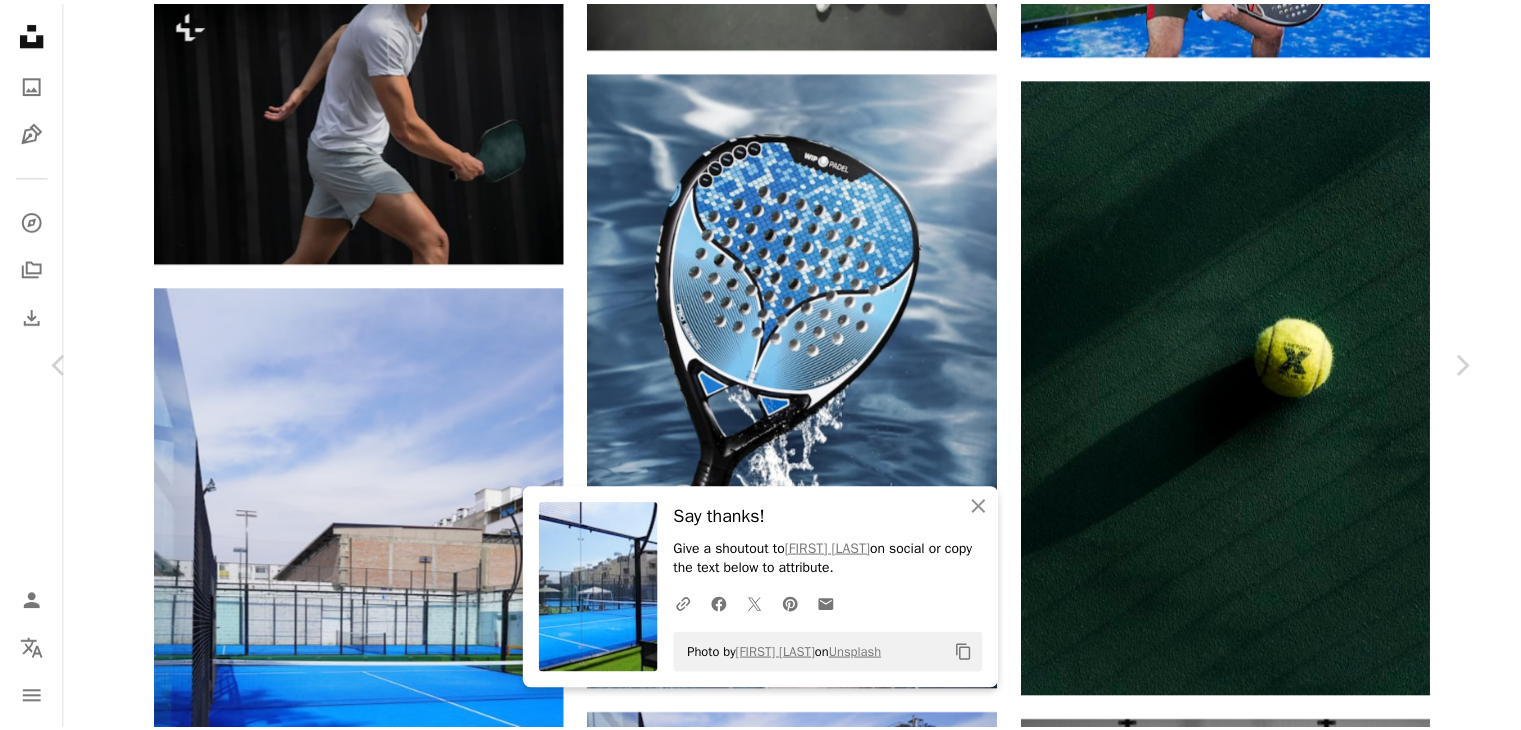 scroll, scrollTop: 638, scrollLeft: 0, axis: vertical 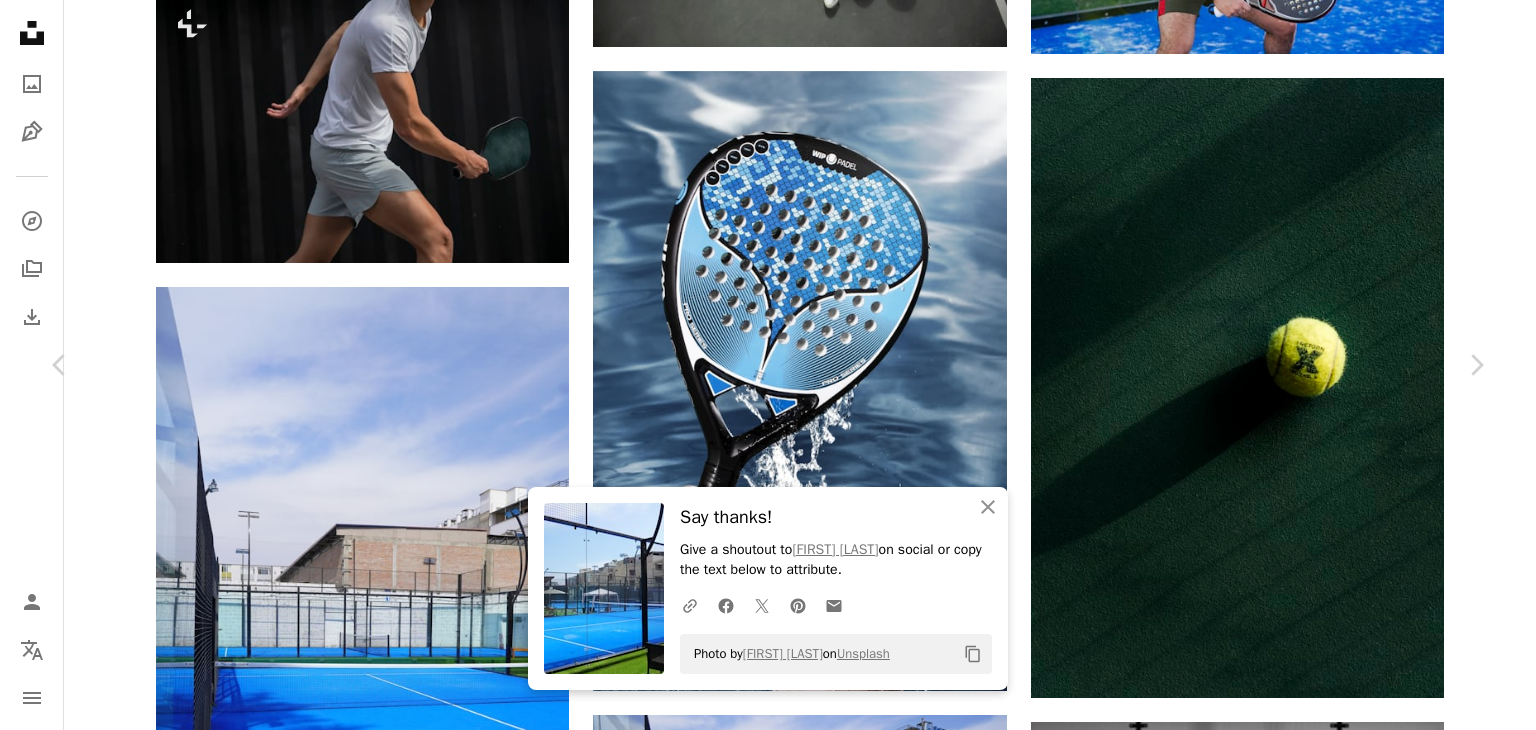 click on "Say thanks! Give a shoutout to  [PERSON]  on social or copy the text below to attribute. A URL sharing icon (chains) Facebook icon X (formerly Twitter) icon Pinterest icon An envelope Photo by  [PERSON]  on  Unsplash
Copy content [PERSON] [LAST] A heart A plus sign Download free Chevron down Zoom in Views 32,043 Downloads 343 A forward-right arrow Share Info icon Info More Actions A map marker [CITY], [COUNTRY] Calendar outlined Published on  March 5, 2024 Camera SONY, ILCE-6400 Safety Free to use under the  Unsplash License padel padel court padel tennis deportes human blue furniture chair hockey Creative Commons images Browse premium related images on iStock  |  Save 20% with code UNSPLASH20 View more on iStock  ↗ Related images A heart A plus sign [PERSON] Arrow pointing down Plus sign for Unsplash+ A heart A plus sign Getty Images For  Unsplash+ A lock Download A heart" at bounding box center [768, 6301] 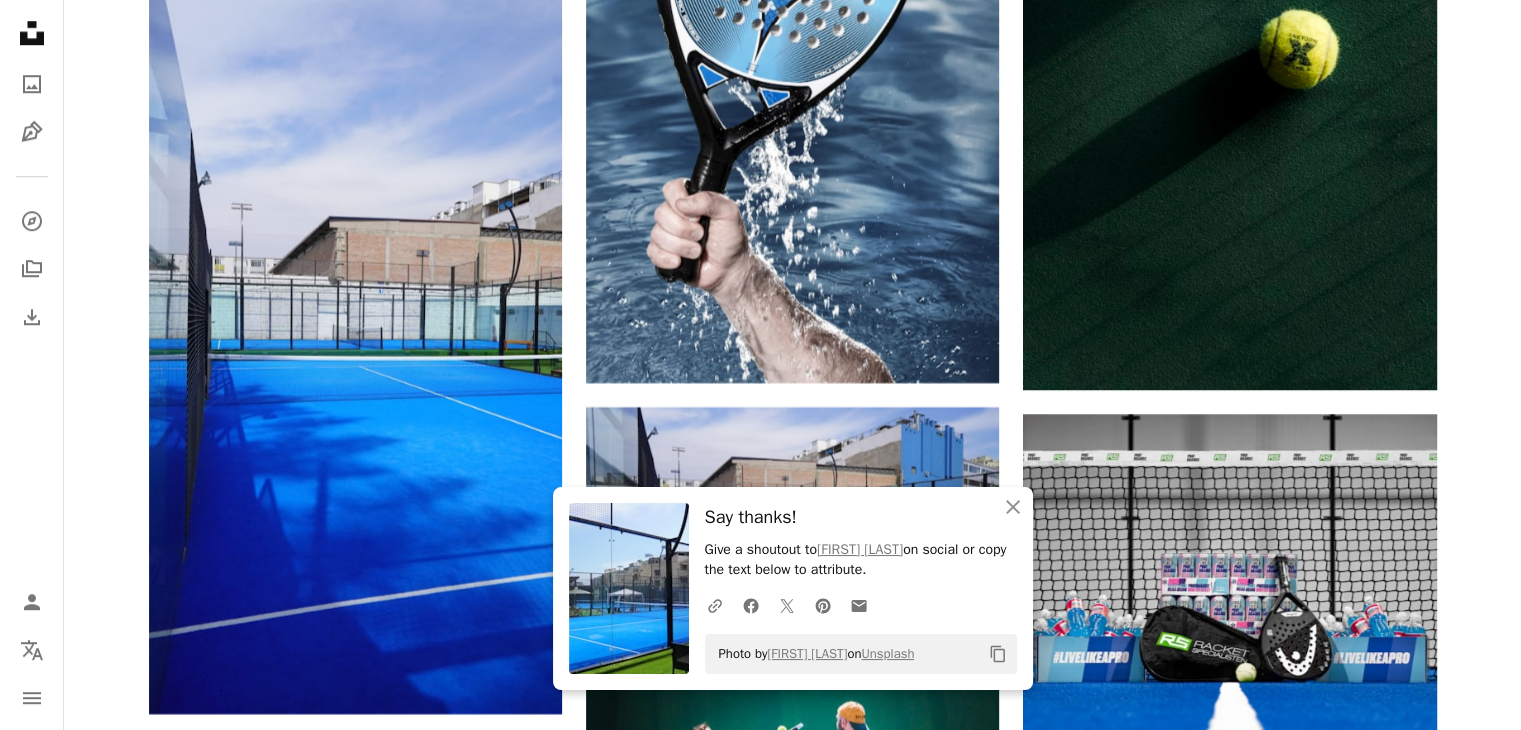 scroll, scrollTop: 9400, scrollLeft: 0, axis: vertical 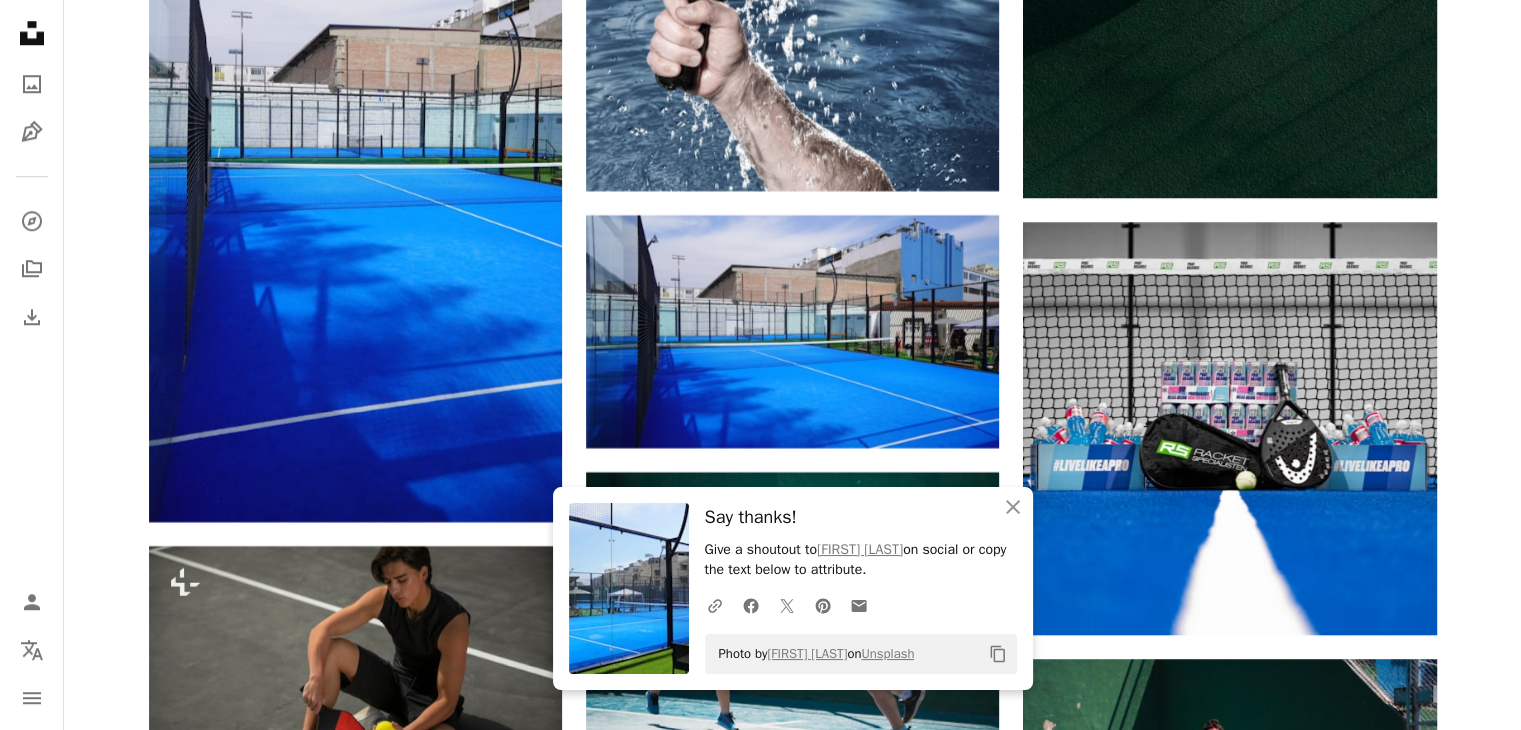click at bounding box center (355, 962) 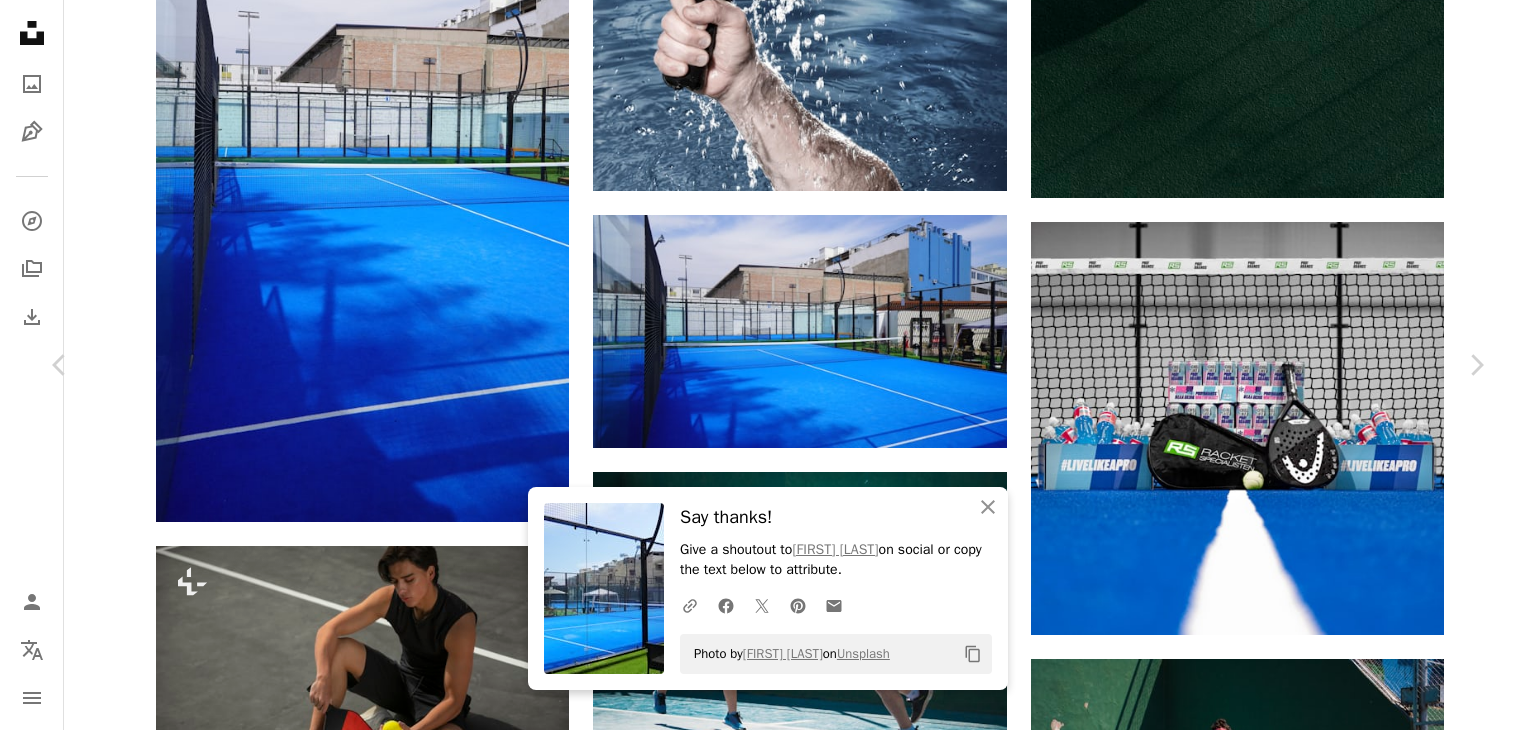 click on "Say thanks! Give a shoutout to  [PERSON]  on social or copy the text below to attribute. A URL sharing icon (chains) Facebook icon X (formerly Twitter) icon Pinterest icon An envelope Photo by  [PERSON]  on  Unsplash
Copy content [PERSON] [LAST] A heart A plus sign Download free Chevron down Zoom in ––– ––  –– ––– –––– –––– ––– ––  –– ––– –––– –––– A forward-right arrow Share Info icon Info More Actions –––   – –––  – – ––  – ––––. ––– ––– ––––  –––– ––– ––– – –––– –––– ––– –––   –––– –––– Browse premium related images on iStock  |  Save 20% with code UNSPLASH20 Related images A heart A plus sign [PERSON] Arrow pointing down" at bounding box center (768, 5801) 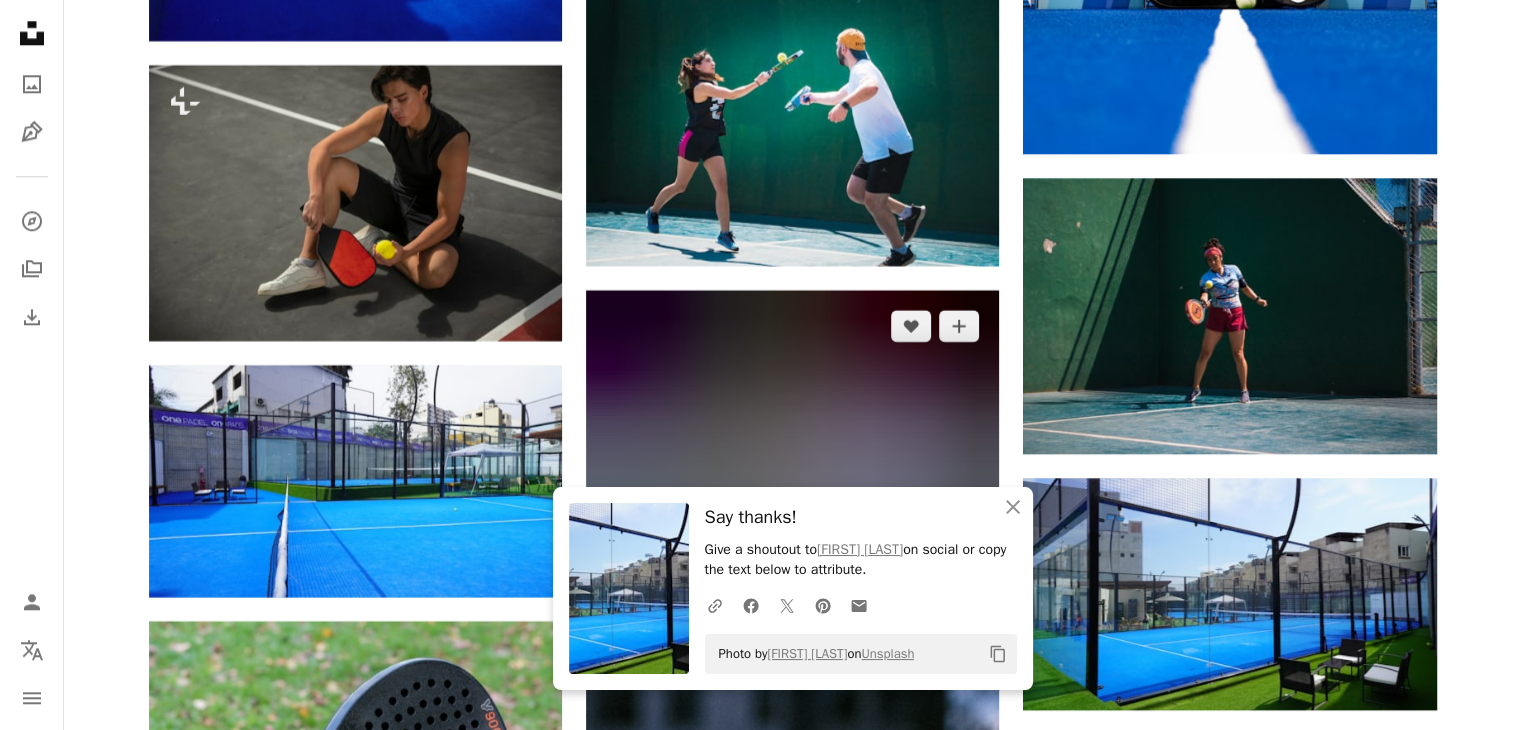 scroll, scrollTop: 10000, scrollLeft: 0, axis: vertical 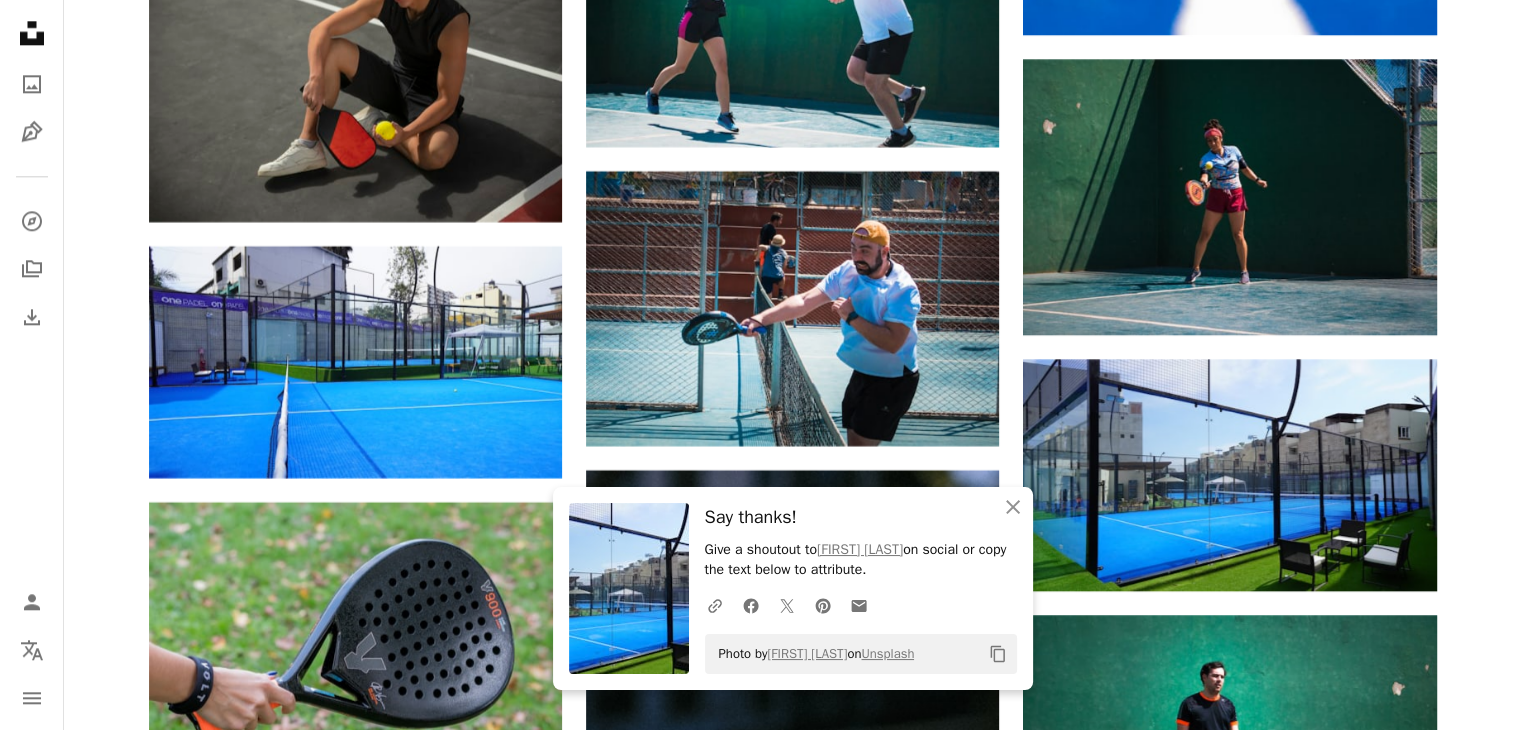 click on "[FIRST] [LAST]" at bounding box center [235, 1297] 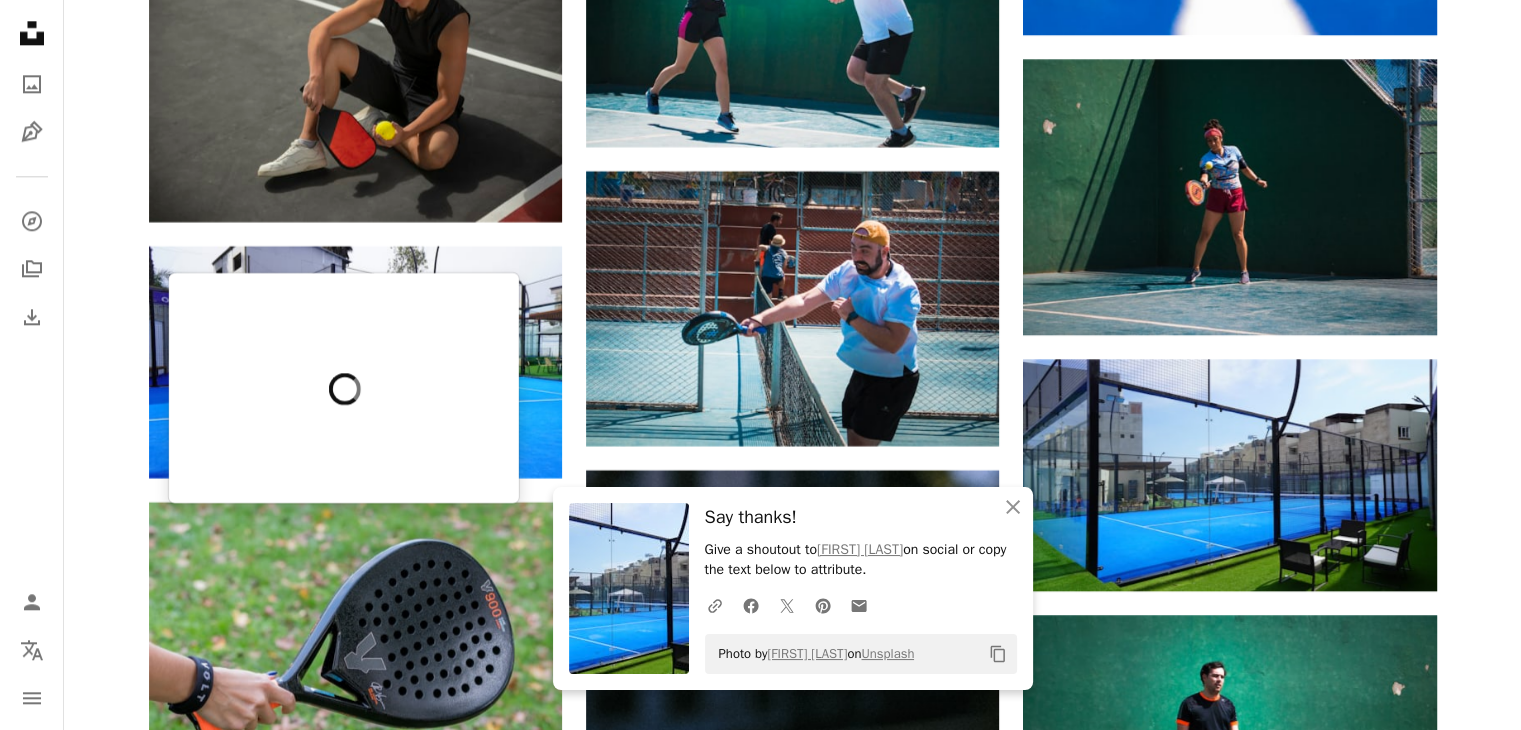 click at bounding box center (355, 1217) 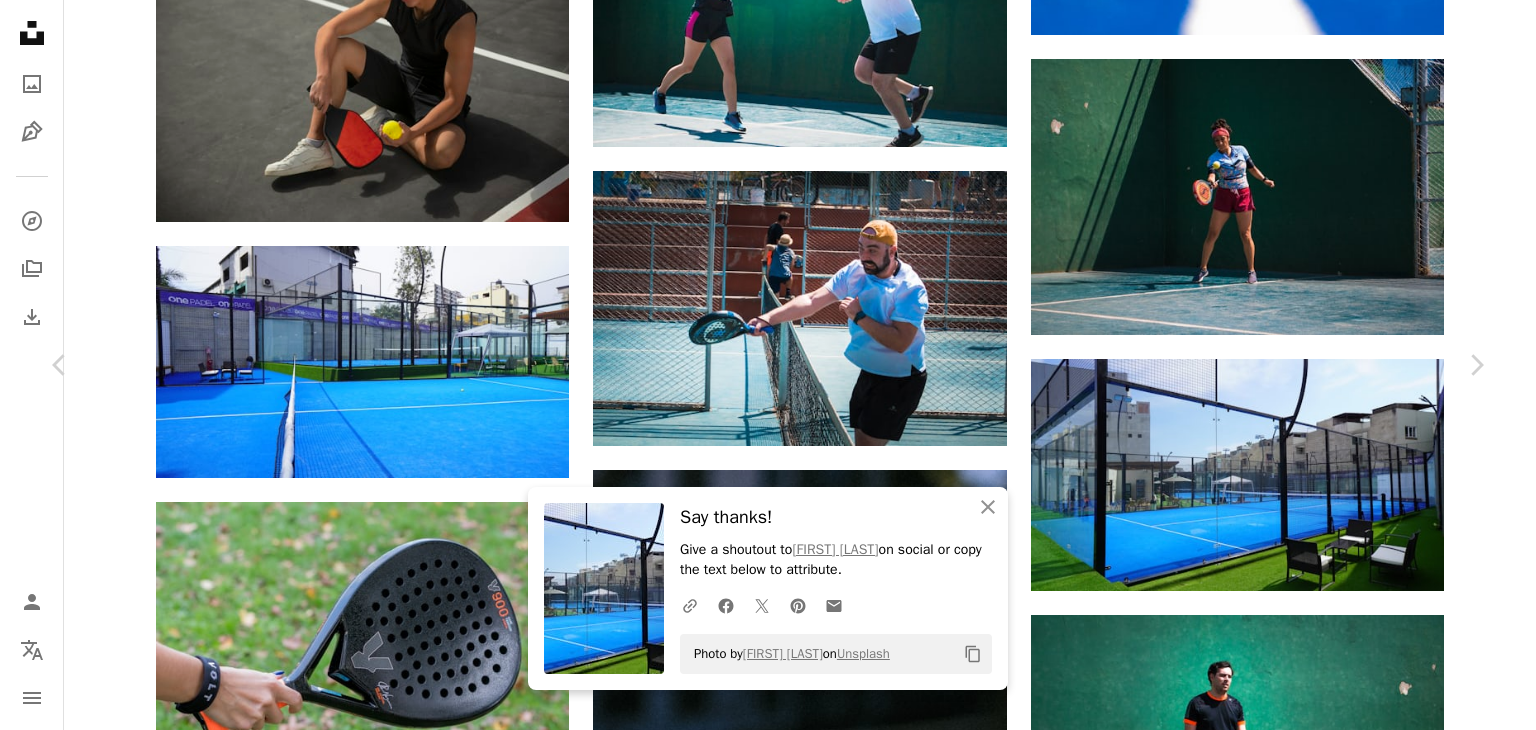 click on "Say thanks! Give a shoutout to  [PERSON]  on social or copy the text below to attribute. A URL sharing icon (chains) Facebook icon X (formerly Twitter) icon Pinterest icon An envelope Photo by  [PERSON]  on  Unsplash
Copy content [PERSON] [LAST] A heart A plus sign Download free Chevron down Zoom in Views 37,541 Downloads 235 A forward-right arrow Share Info icon Info More Actions A map marker [CITY], [COUNTRY] Calendar outlined Published on  March 5, 2024 Camera SONY, ILCE-6400 Safety Free to use under the  Unsplash License padel padel court padel tennis deportes human blue tennis Creative Commons images Browse premium related images on iStock  |  Save 20% with code UNSPLASH20 View more on iStock  ↗ Related images A heart A plus sign [PERSON] Arrow pointing down Plus sign for Unsplash+ A heart A plus sign [PERSON] For  Unsplash+ A lock Download A heart A plus sign For" at bounding box center (768, 5200) 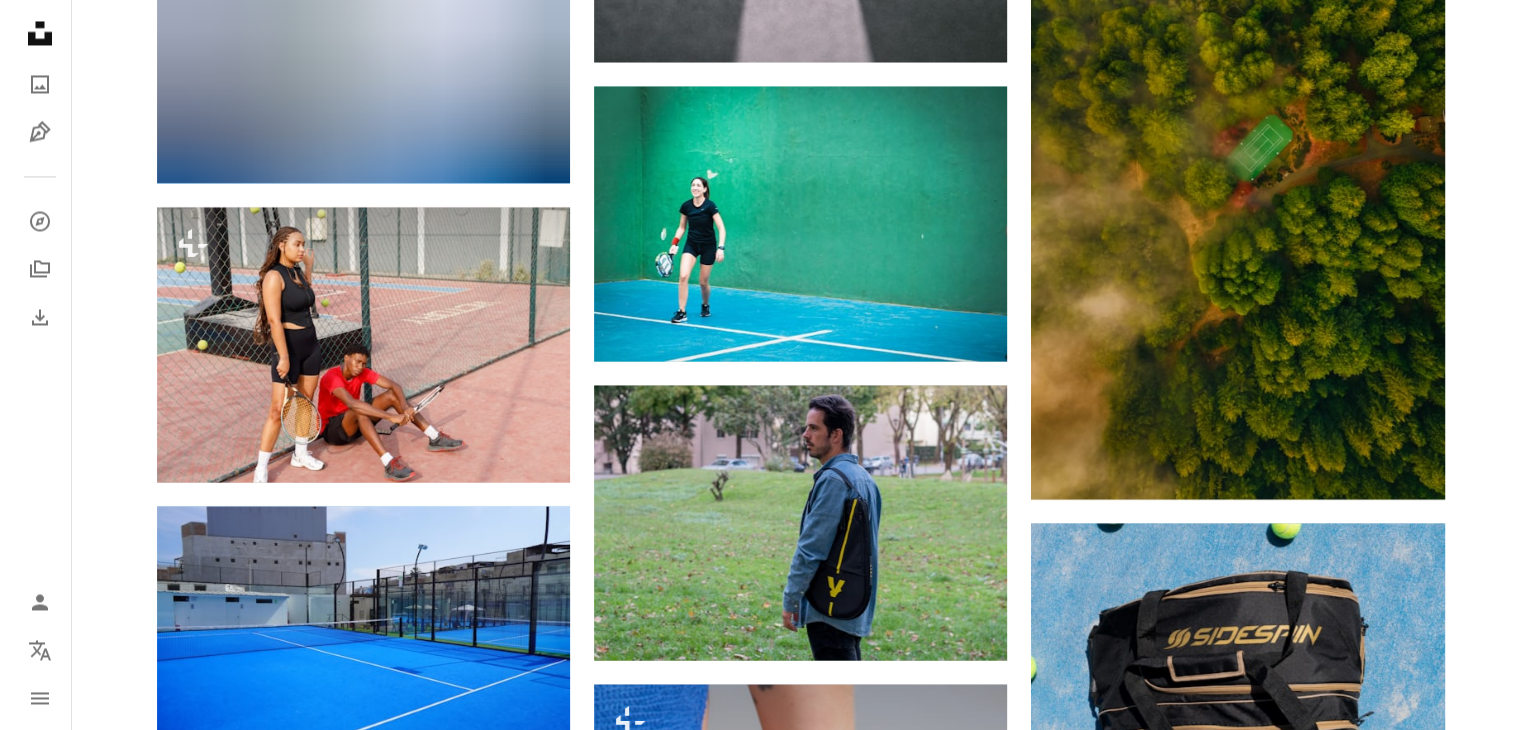 scroll, scrollTop: 11300, scrollLeft: 0, axis: vertical 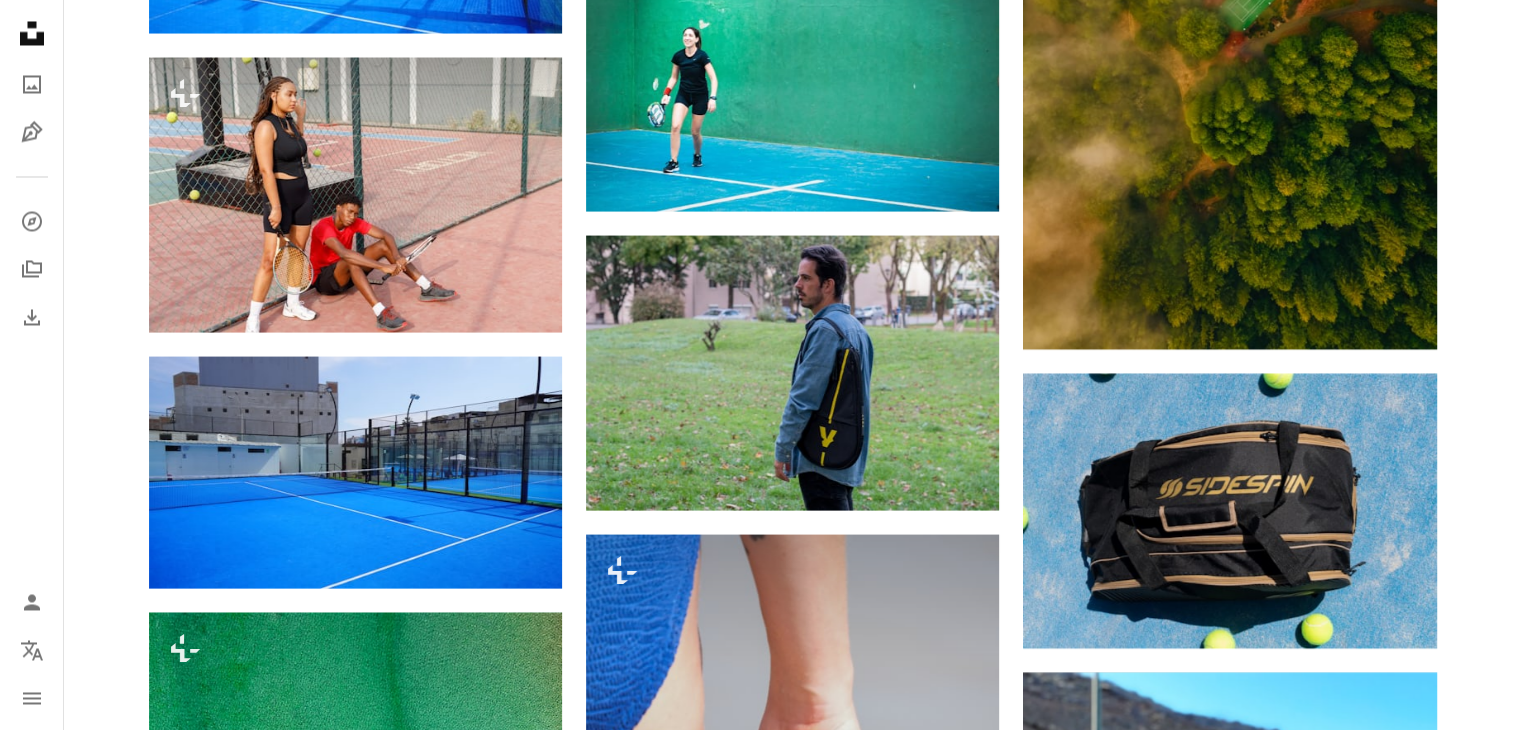 click at bounding box center (1229, 1620) 